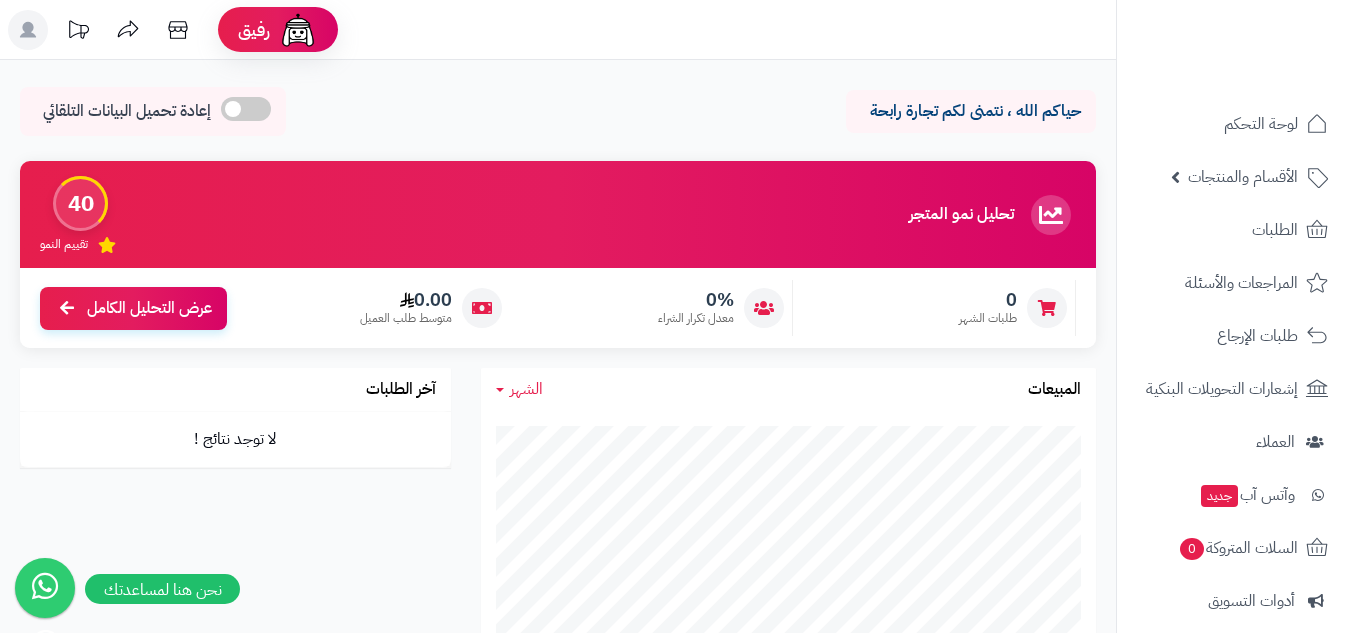 scroll, scrollTop: 0, scrollLeft: 0, axis: both 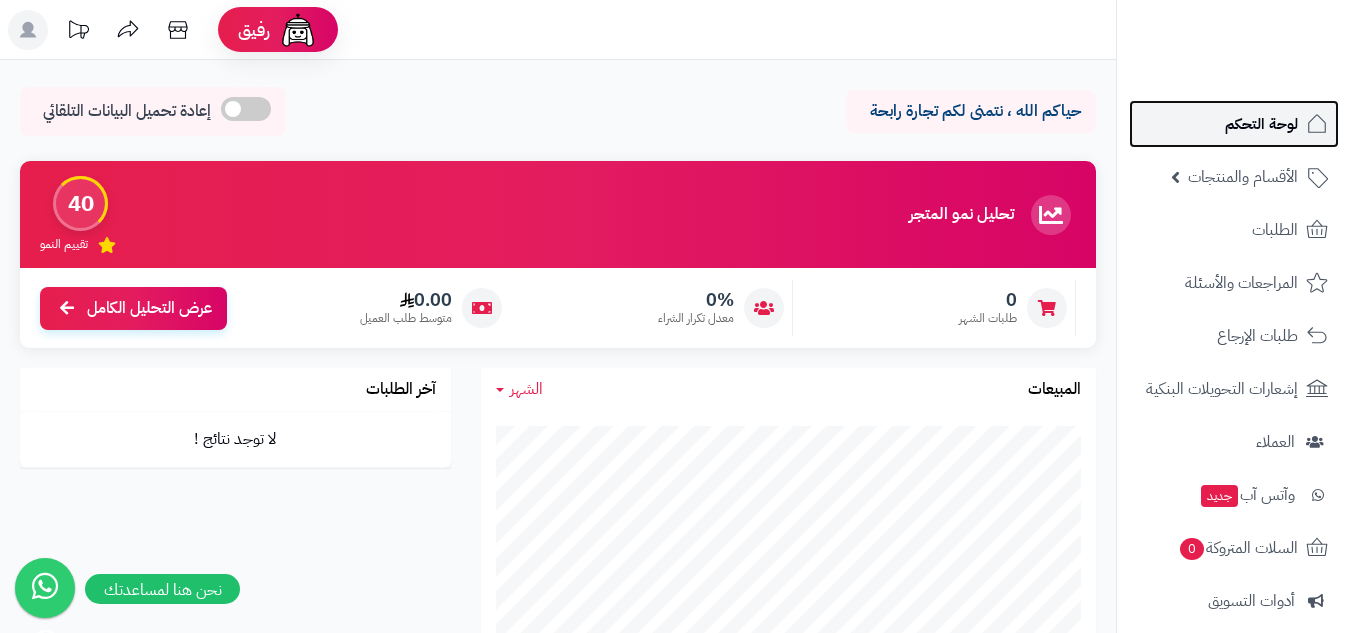 click on "لوحة التحكم" at bounding box center (1234, 124) 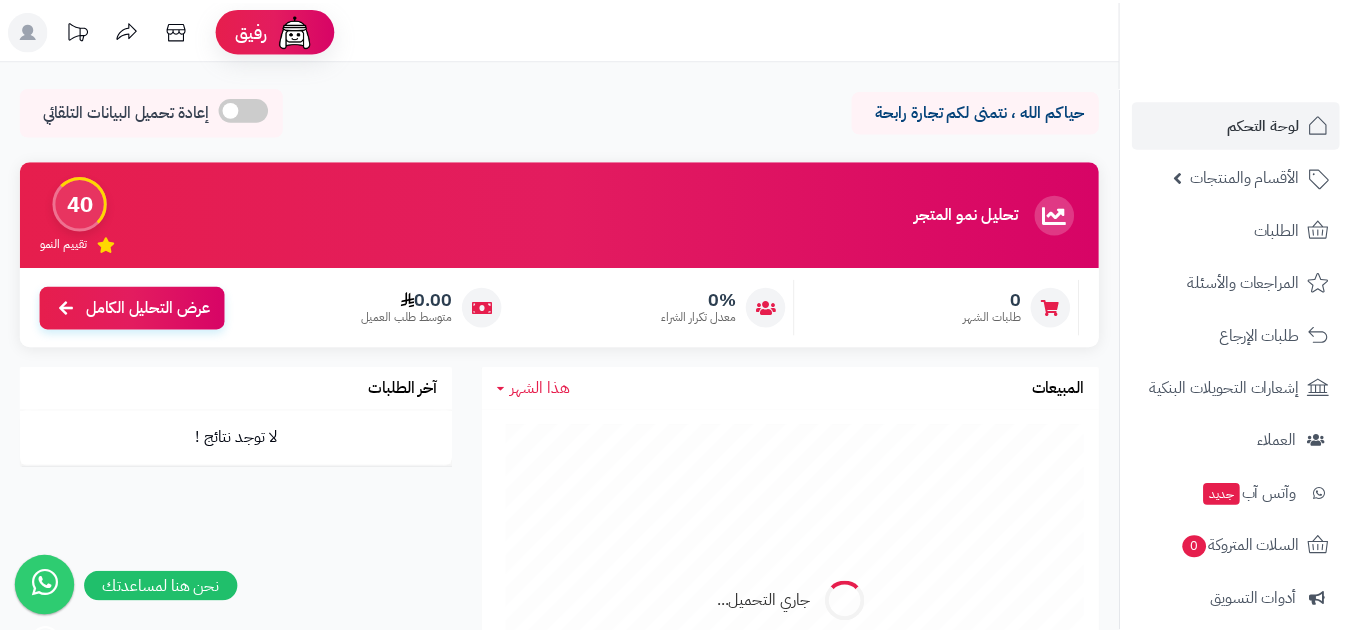 scroll, scrollTop: 0, scrollLeft: 0, axis: both 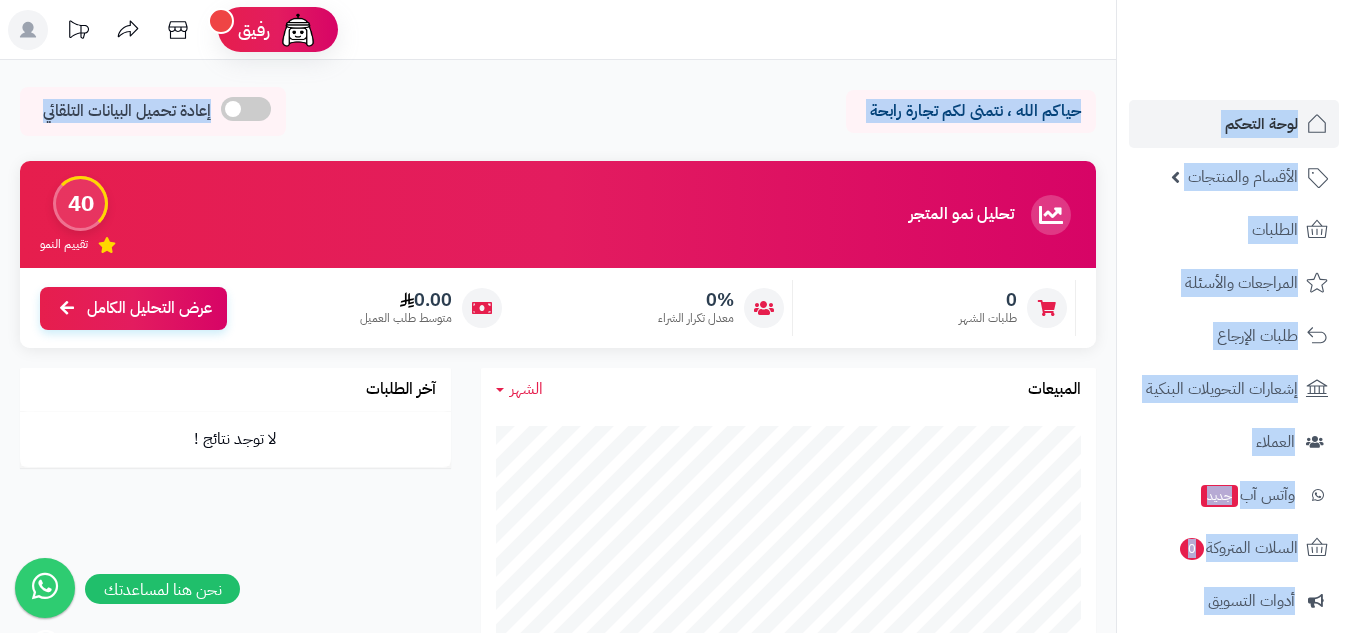 drag, startPoint x: 1348, startPoint y: 118, endPoint x: 1352, endPoint y: 202, distance: 84.095184 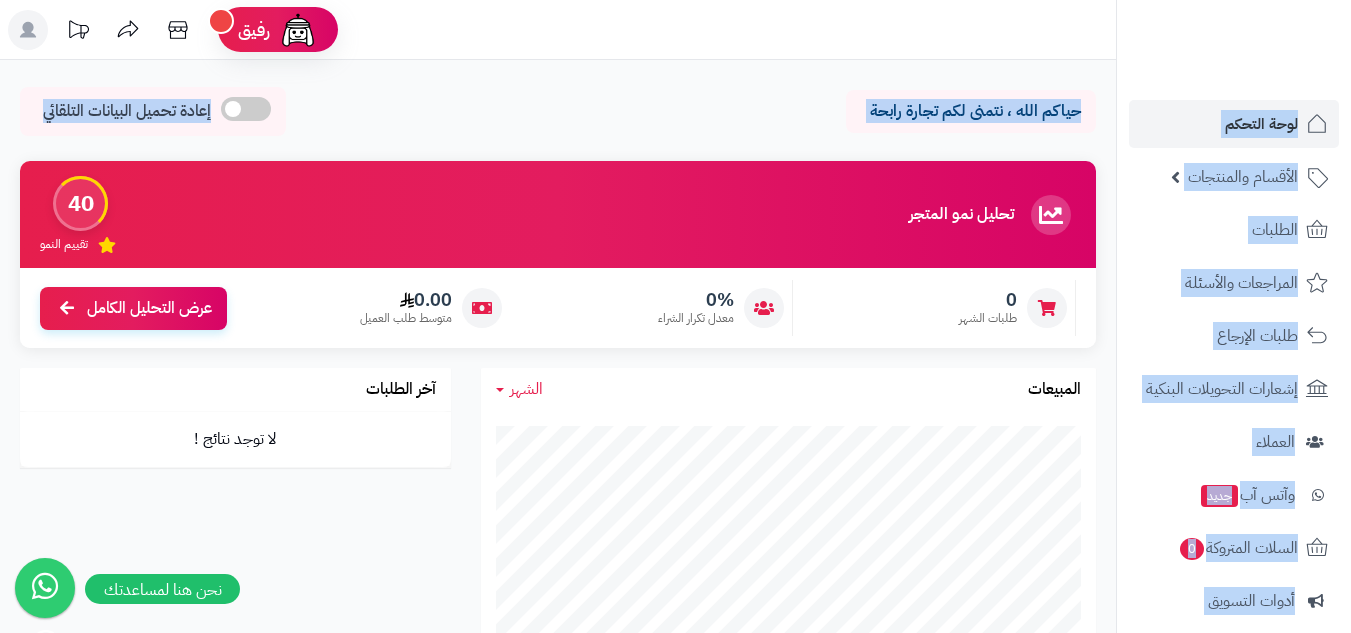 click on "رفيق !
0   الطلبات معالجة مكتمل إرجاع المنتجات العملاء المتواجدون الان 2 عملاء منتظرين موافقة التسجيل المنتجات غير متوفر
إدارة  المتجر الإدارة برجاء تجديد الاشتراك
الباقة المتقدمة
تسجيل الخروج
ادع صديقك  إلى منصة متجرة
عميل متجرة العزيز
قم بدعوة صديقك للاشتراك في الباقات السنوية لمنصة متجرة
ليحصل  هو على 20% خصم وتحصل انت على 20% من قيمة الباقة كخصم عند تجديد اشتراكك
في حال قمت بدعوة أكثر من صديق يمكنك أن تحصل على خصم كامل رسوم التجديد وتجدد إشتراك القادم مجاناً
نسخ الرابط" at bounding box center [675, 316] 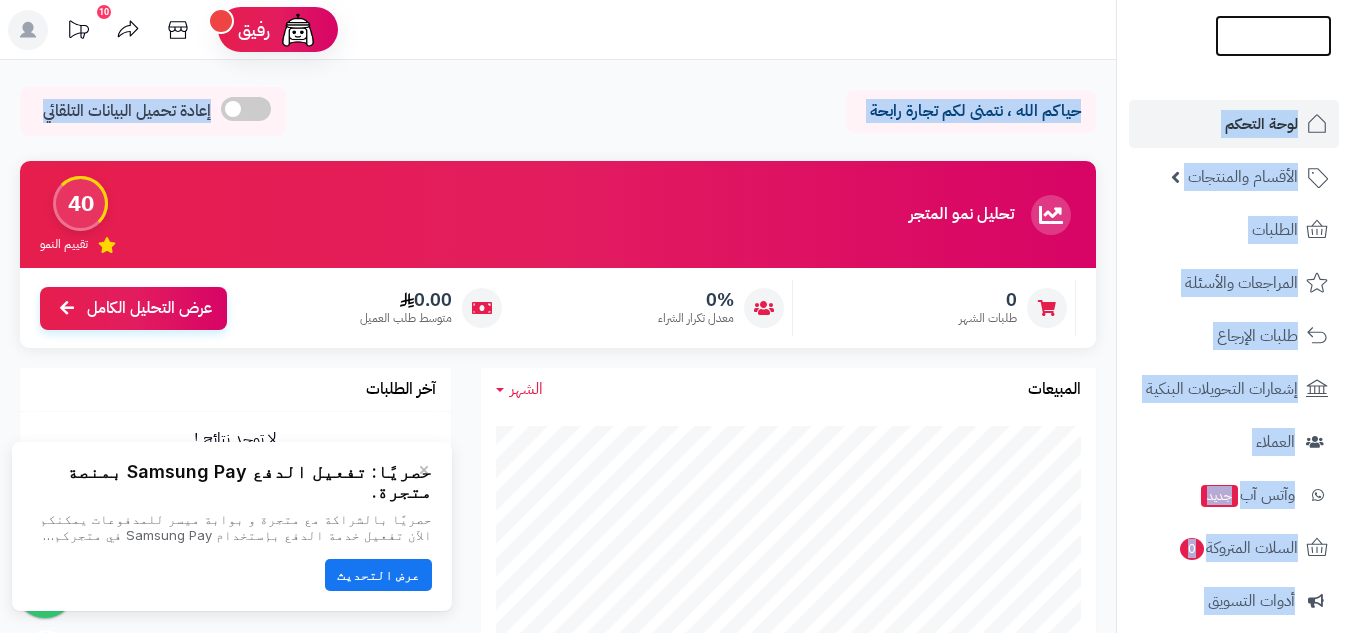 click at bounding box center [1273, 78] 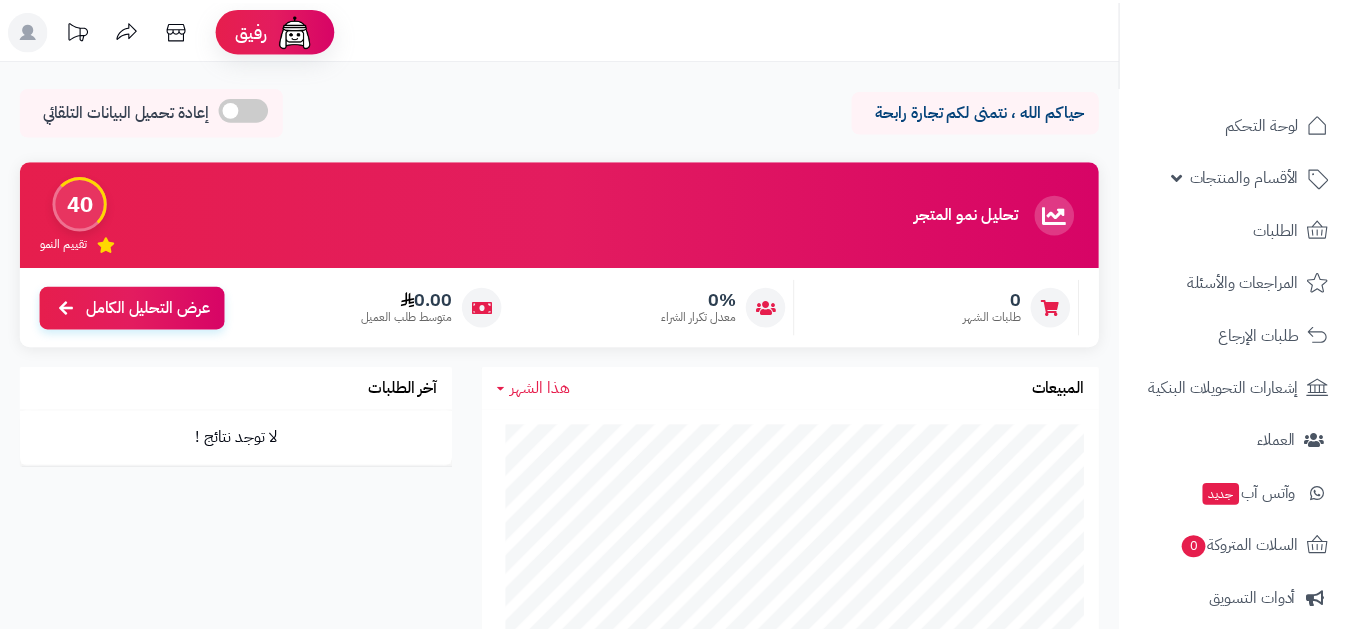 scroll, scrollTop: 0, scrollLeft: 0, axis: both 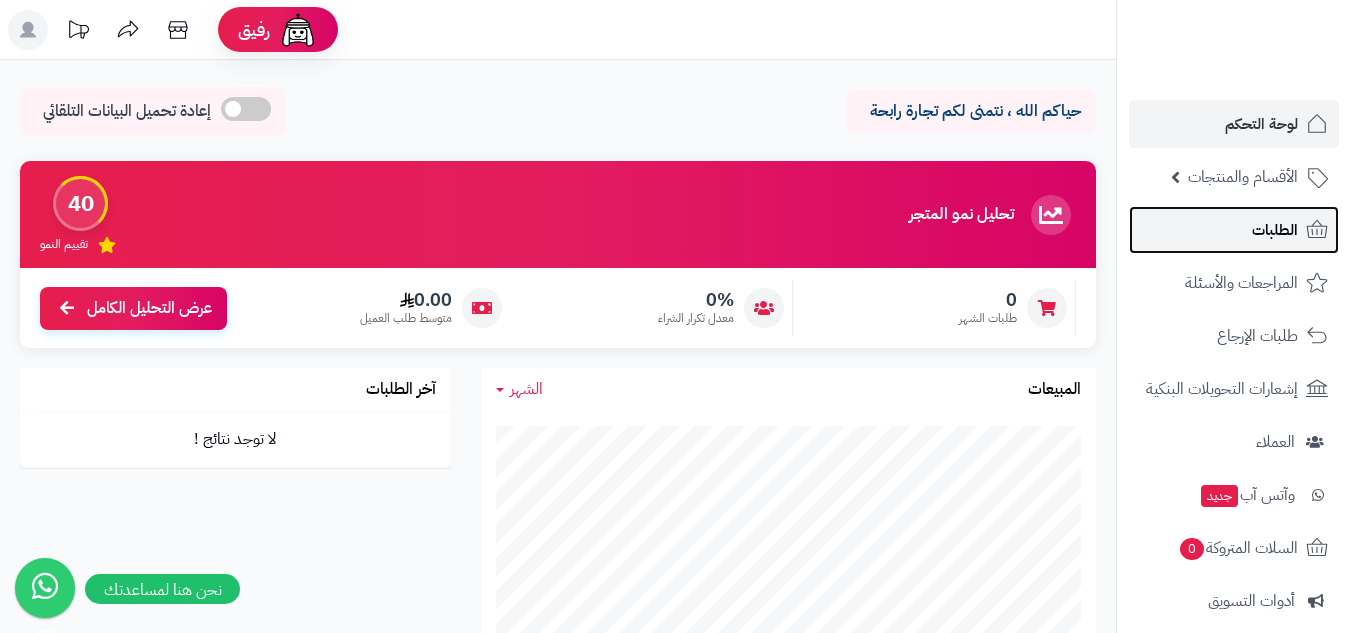 click on "الطلبات" at bounding box center (1275, 230) 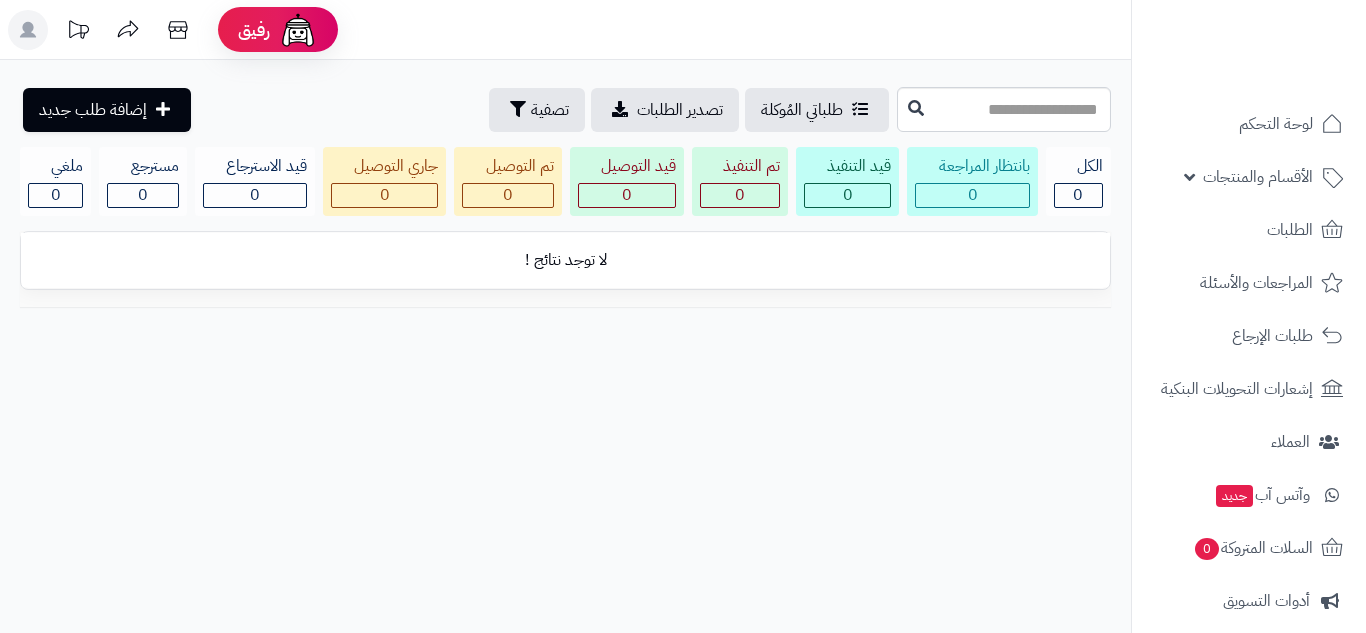 scroll, scrollTop: 0, scrollLeft: 0, axis: both 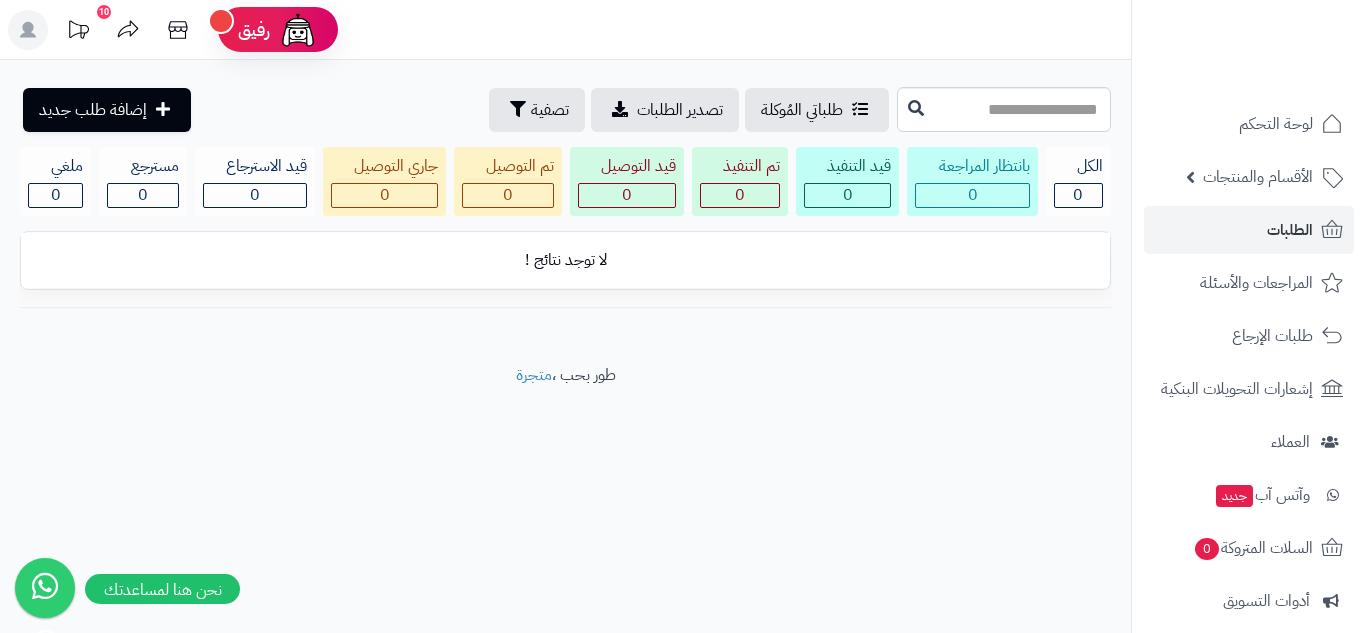 click at bounding box center (128, 32) 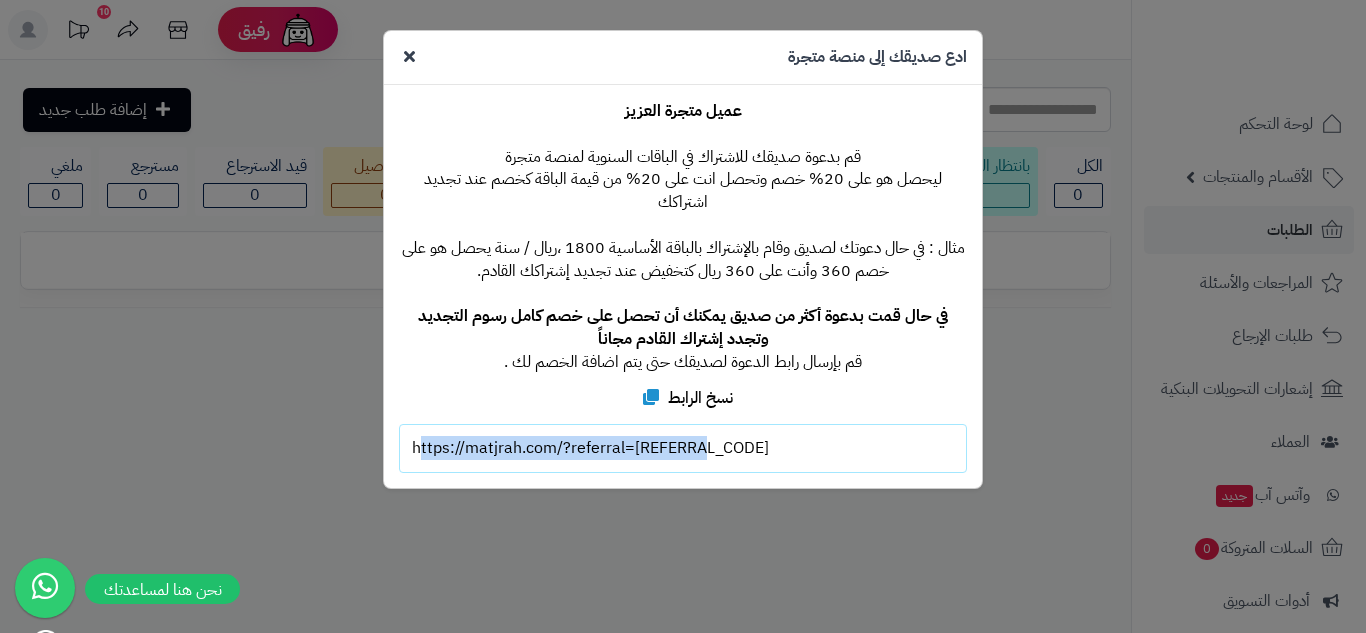 drag, startPoint x: 739, startPoint y: 430, endPoint x: 349, endPoint y: 452, distance: 390.62003 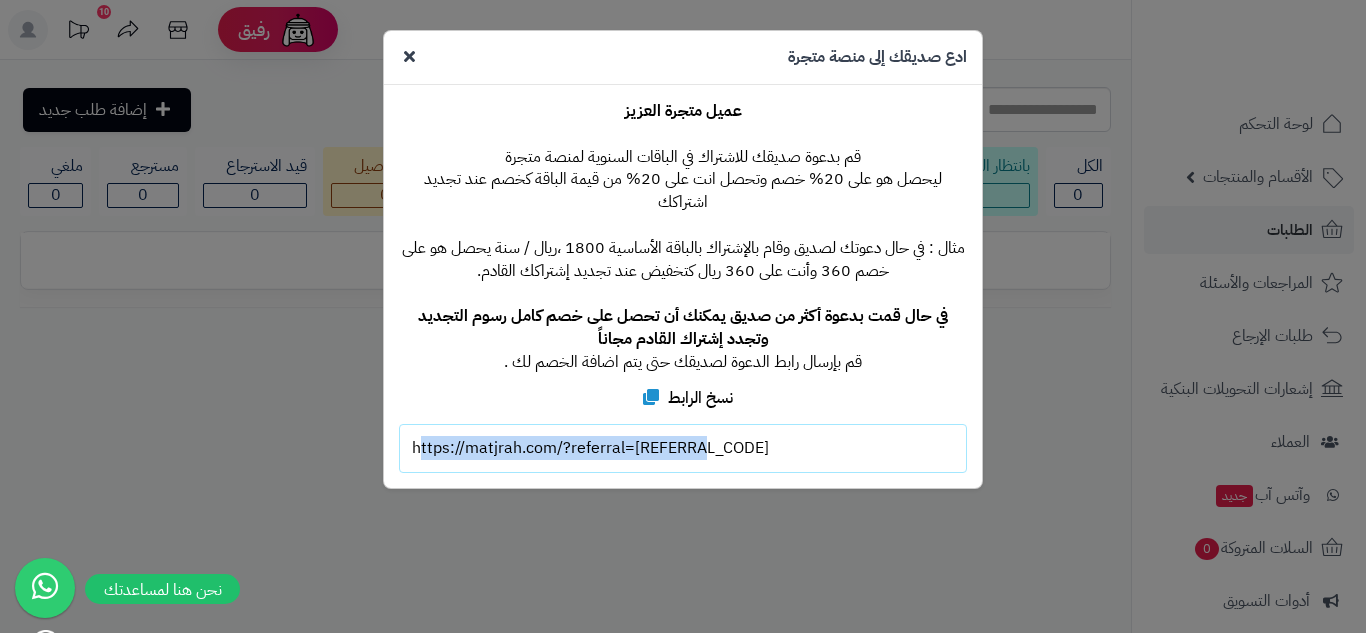 click on "**********" at bounding box center [683, 316] 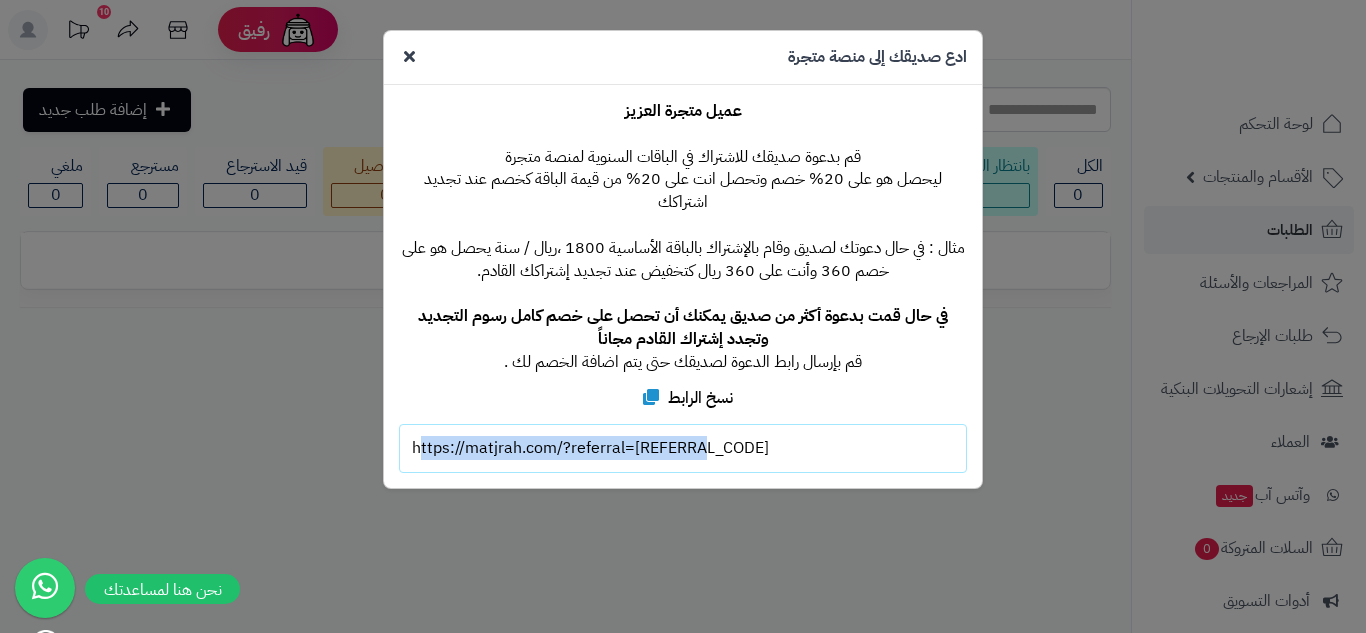 copy on "https://matjrah.com/?referral=[USERNAME]" 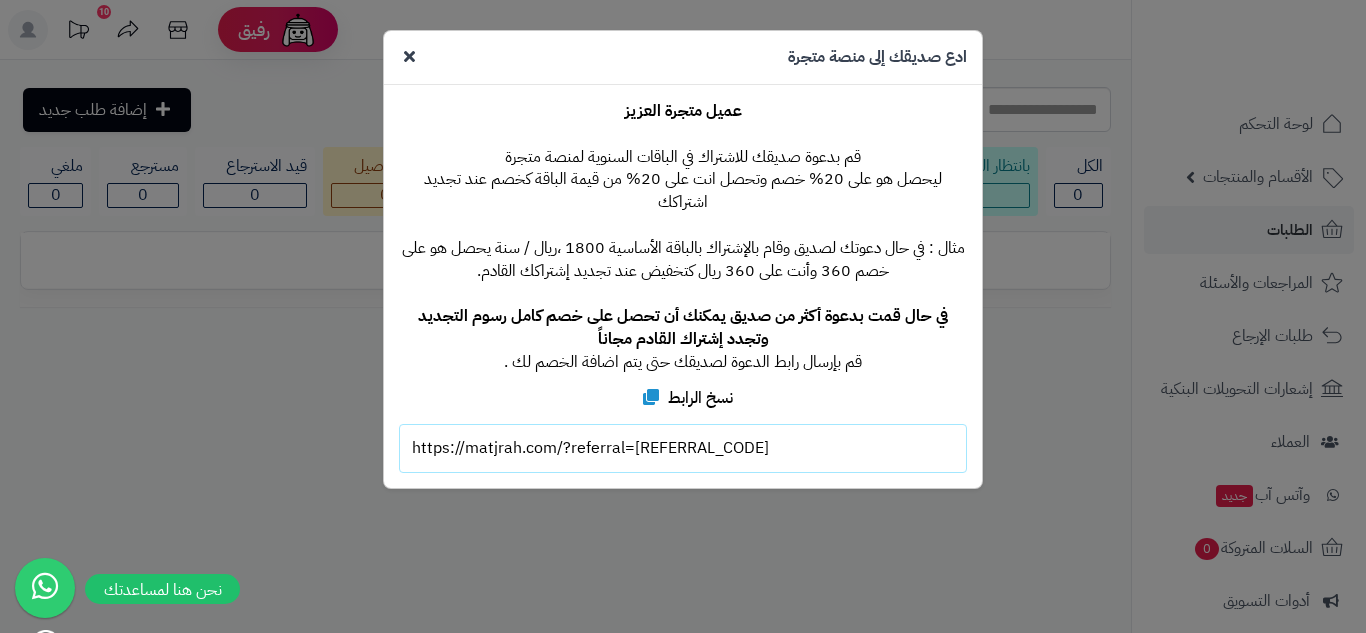 click at bounding box center [651, 397] 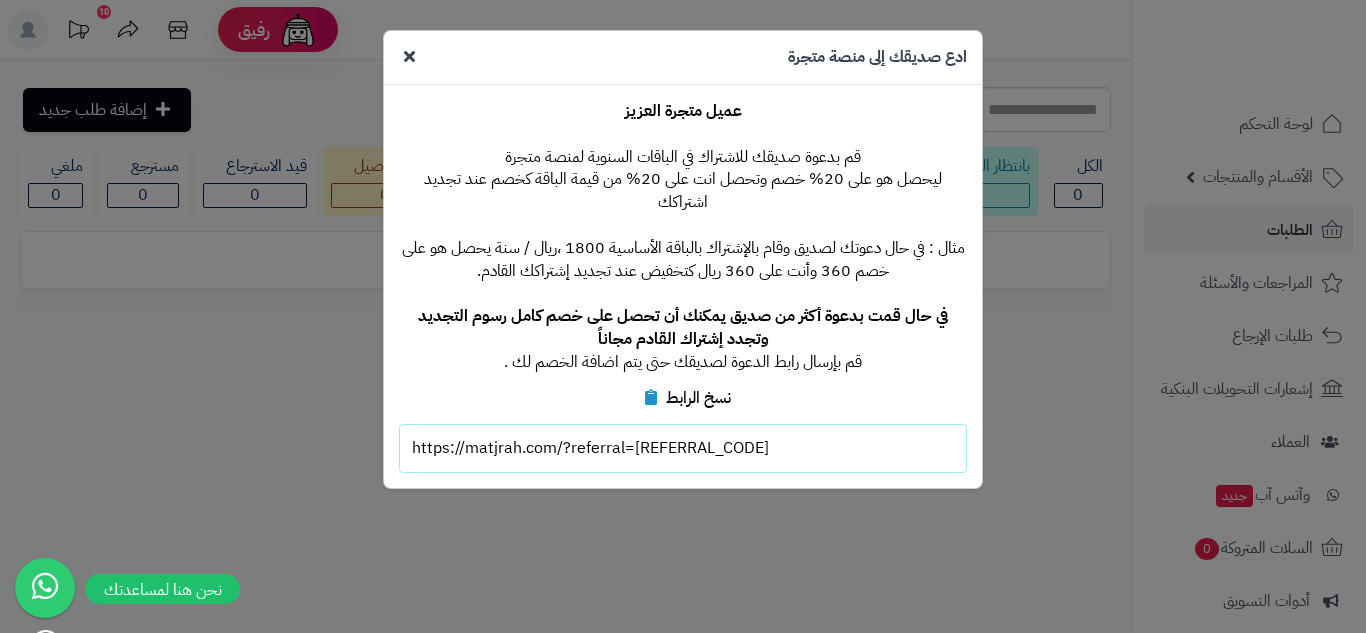 click at bounding box center (409, 56) 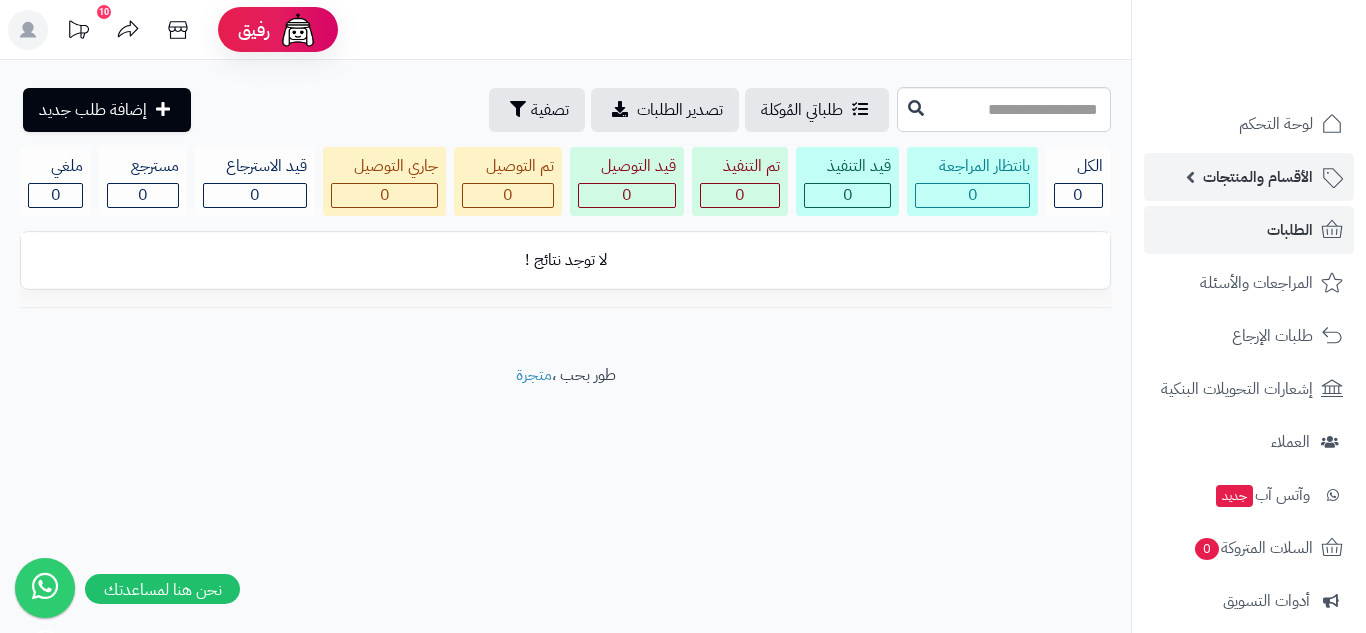 click 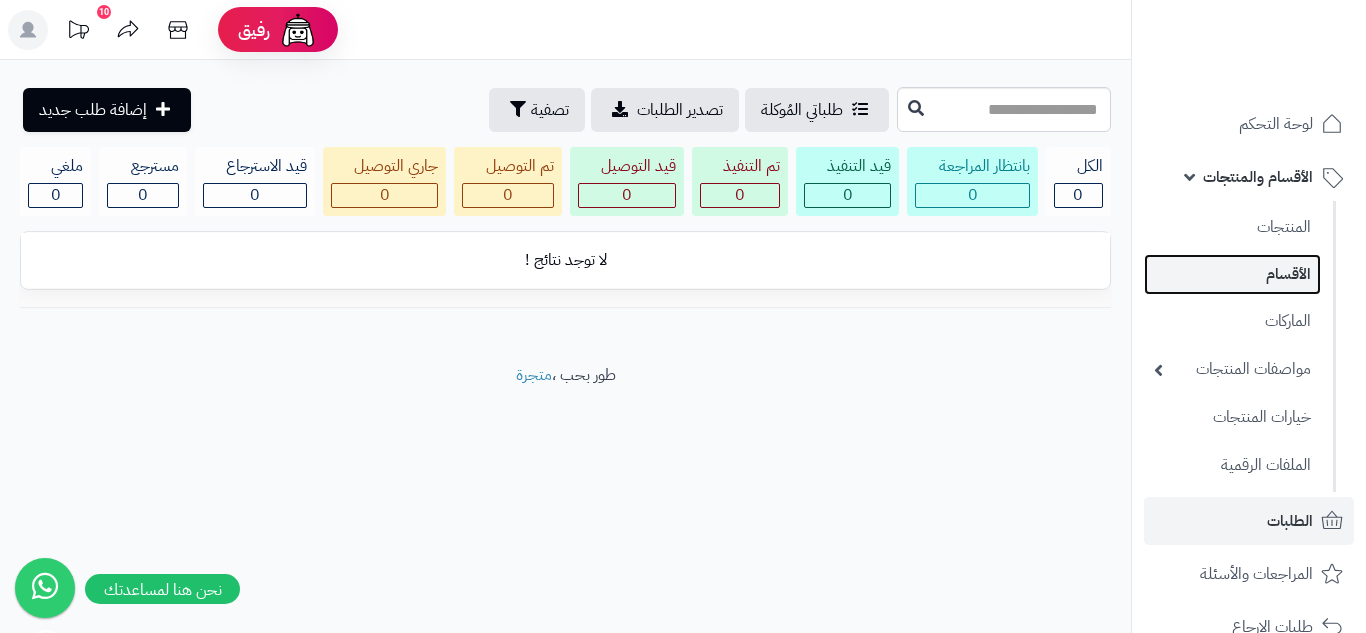 click on "الأقسام" at bounding box center [1232, 274] 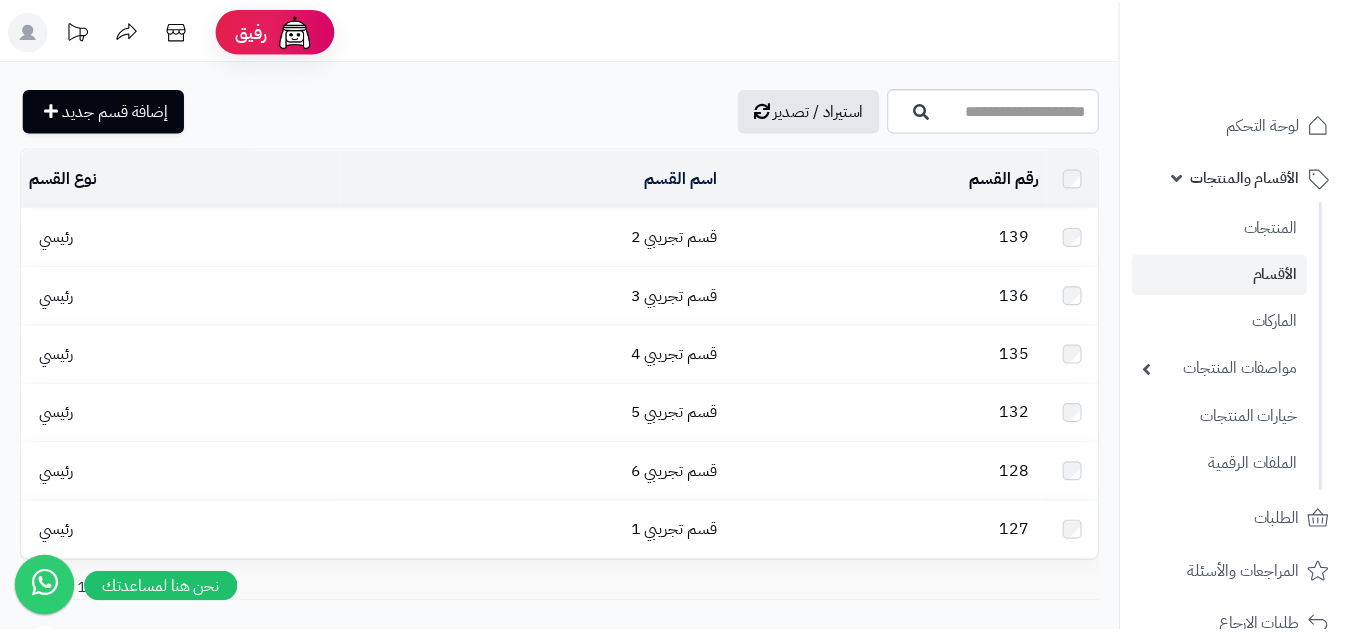 scroll, scrollTop: 0, scrollLeft: 0, axis: both 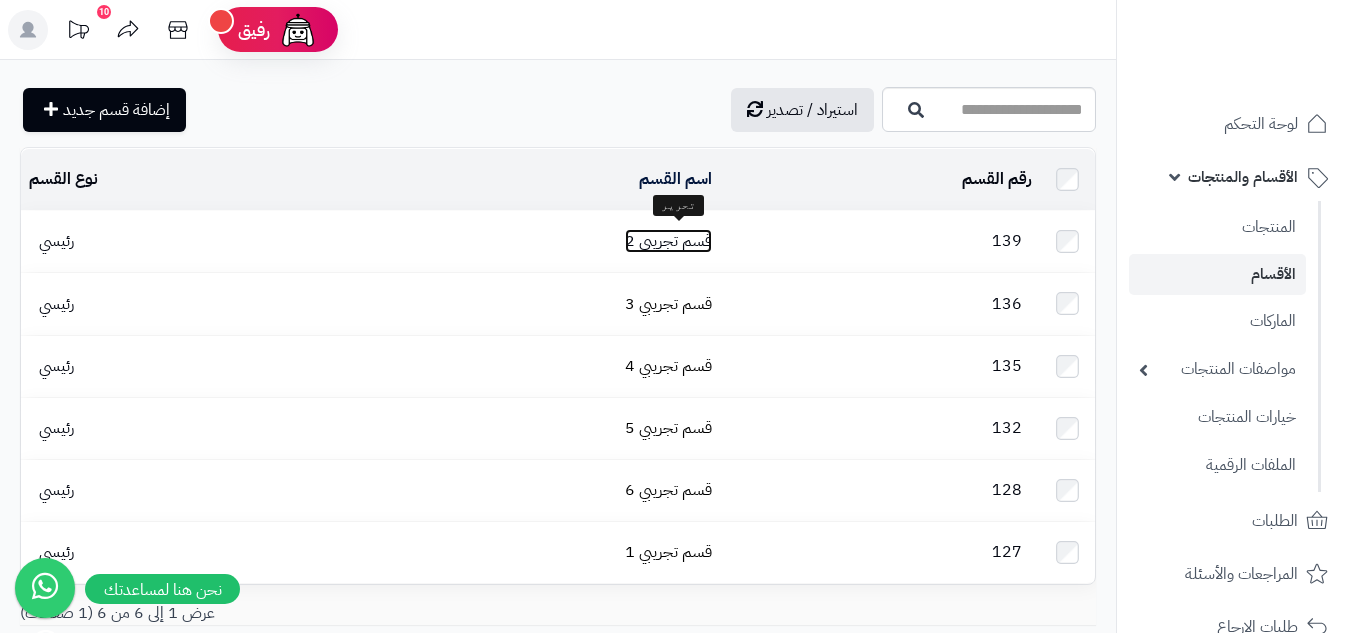 click on "قسم تجريبي 2" at bounding box center [668, 241] 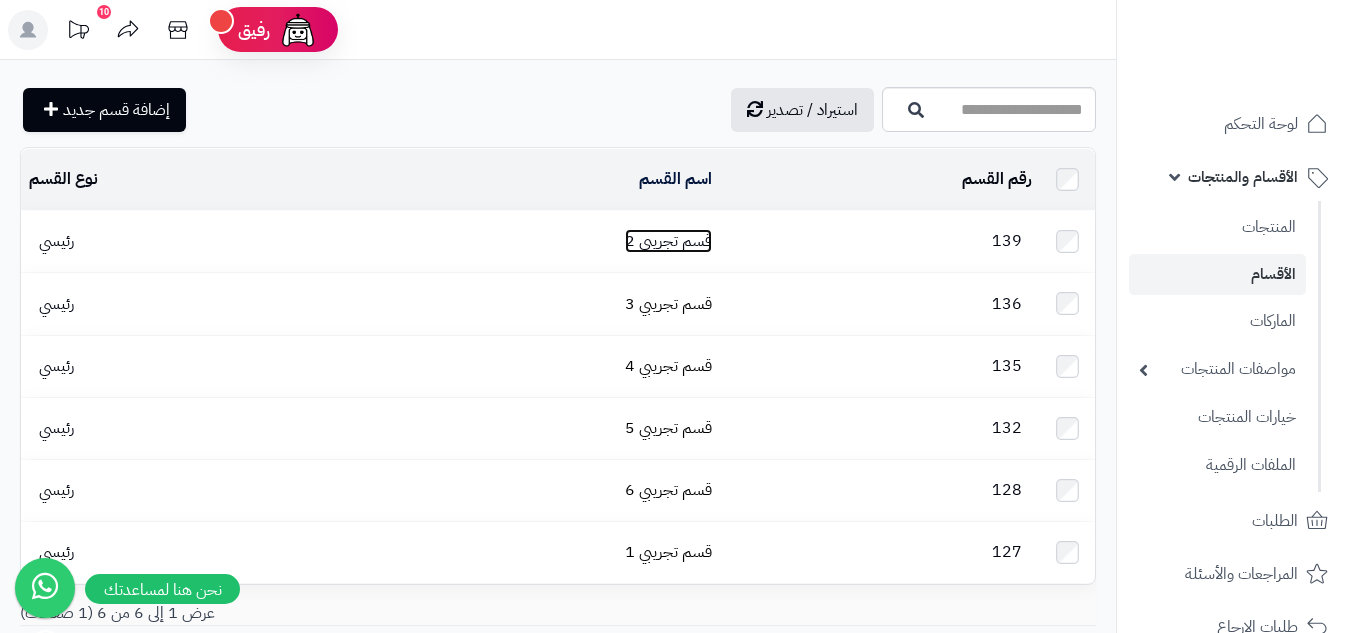 click on "قسم تجريبي 2" at bounding box center [668, 241] 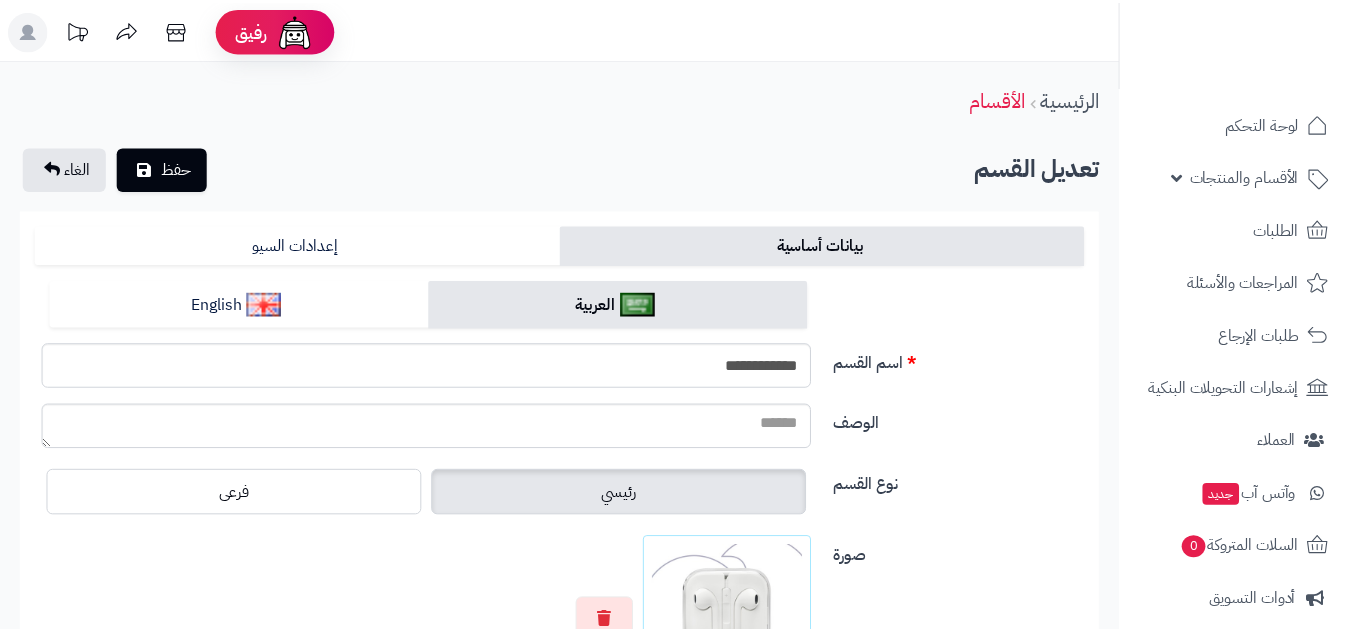 scroll, scrollTop: 0, scrollLeft: 0, axis: both 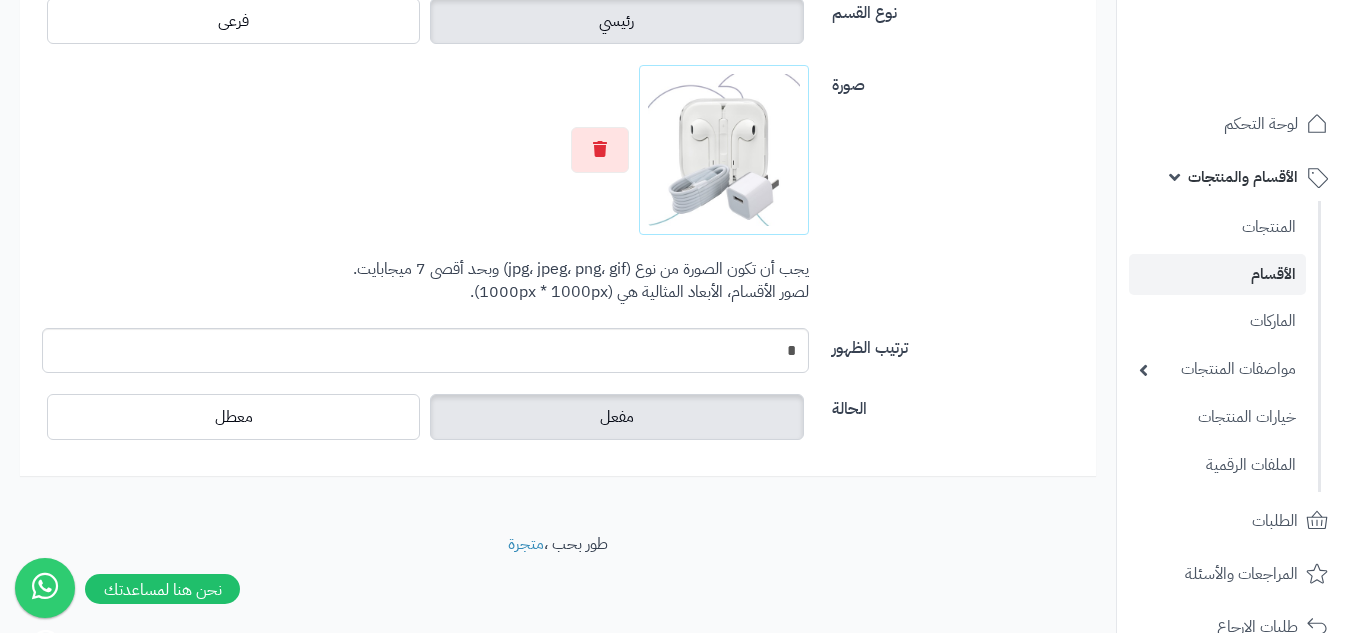 drag, startPoint x: 1115, startPoint y: 318, endPoint x: 1101, endPoint y: 535, distance: 217.45114 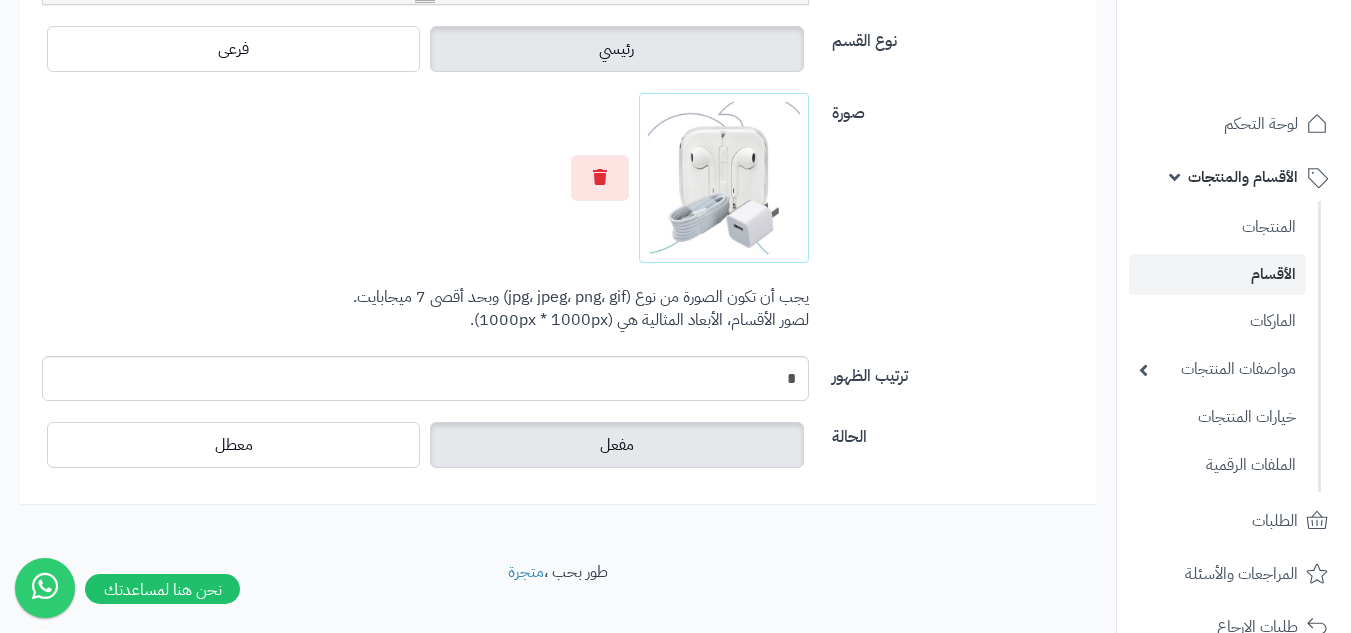 scroll, scrollTop: 805, scrollLeft: 0, axis: vertical 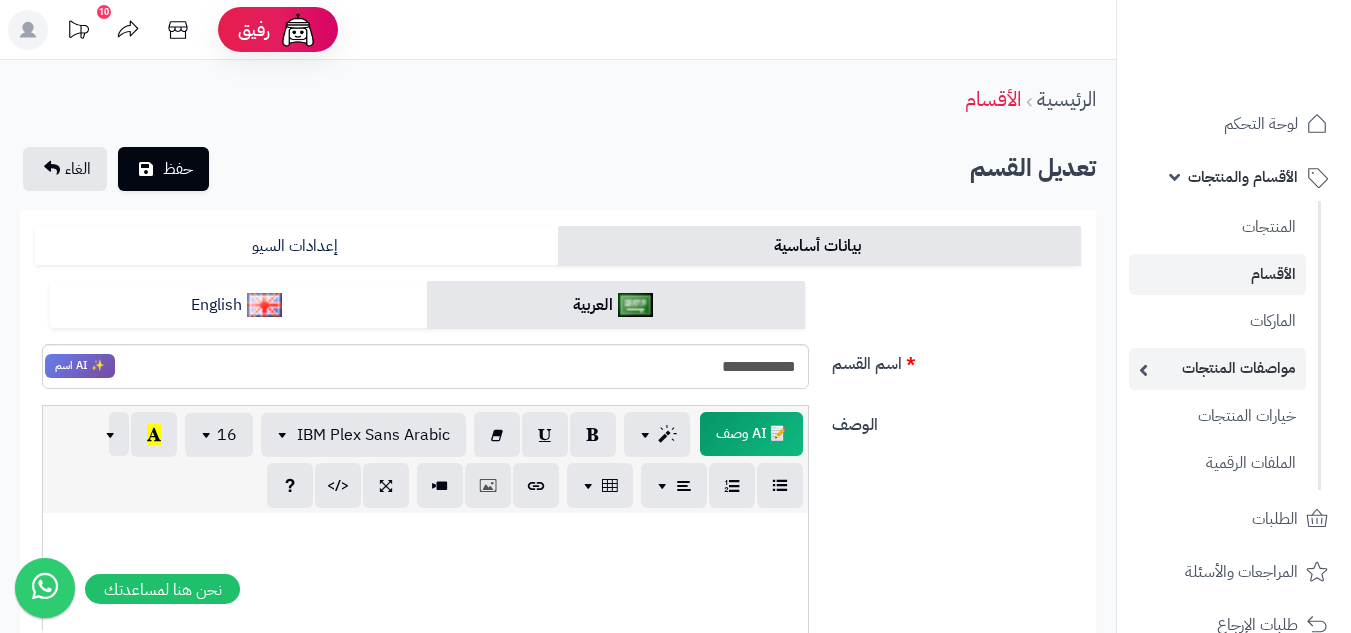 click on "مواصفات المنتجات" at bounding box center [1217, 368] 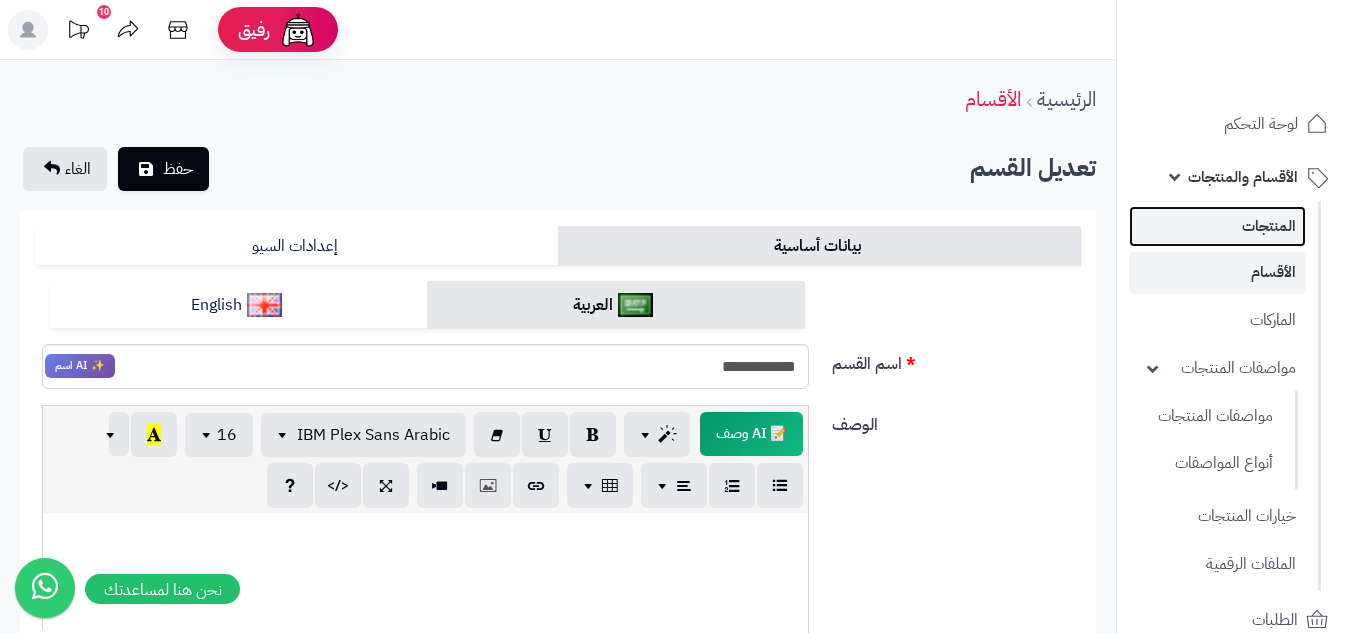 click on "المنتجات" at bounding box center [1217, 226] 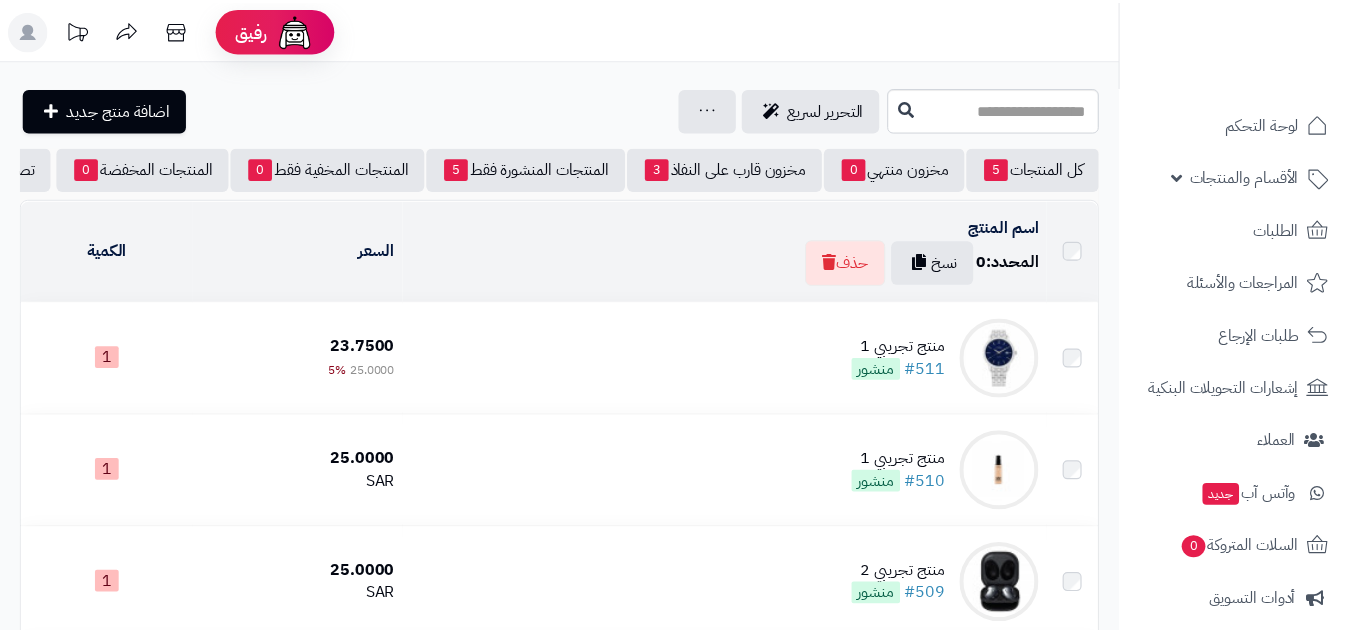 scroll, scrollTop: 0, scrollLeft: 0, axis: both 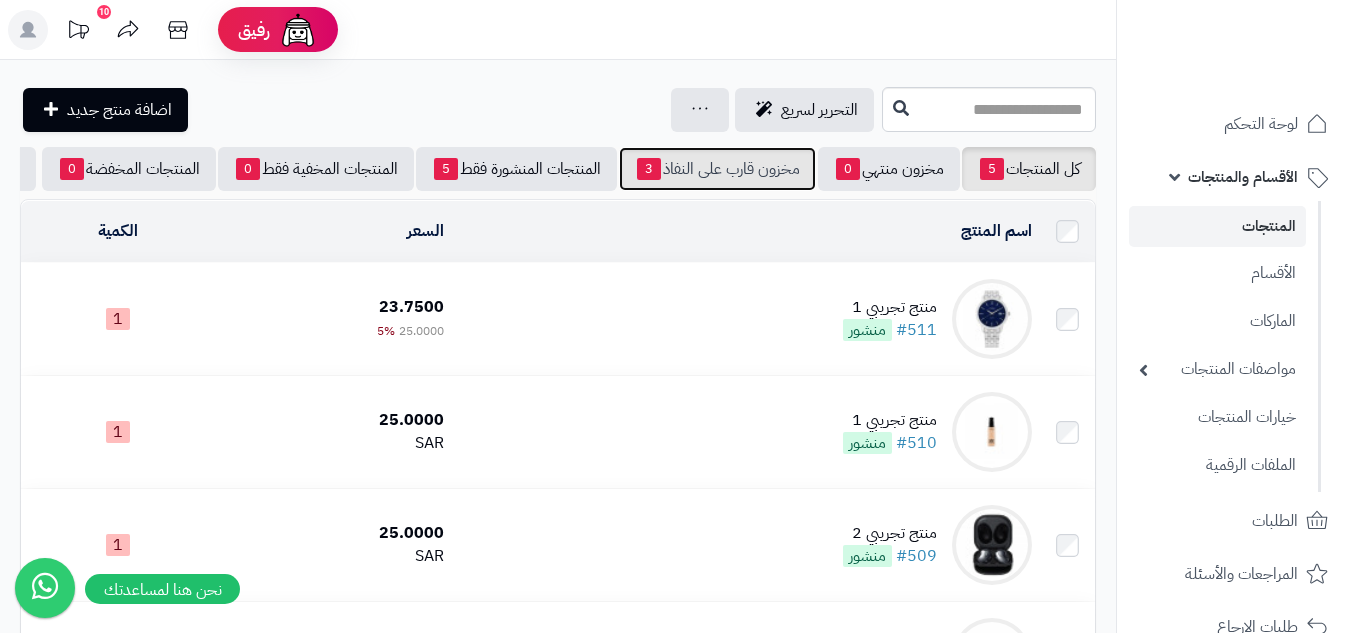 click on "مخزون قارب على النفاذ
3" at bounding box center (717, 169) 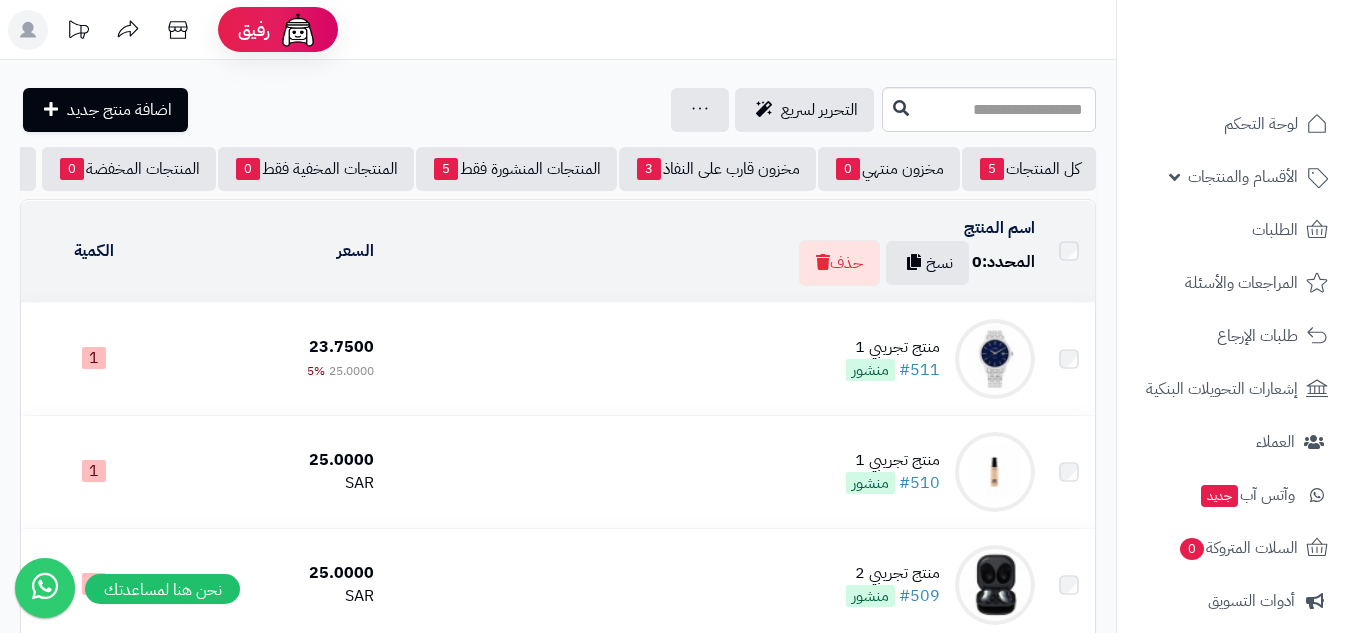 scroll, scrollTop: 0, scrollLeft: 0, axis: both 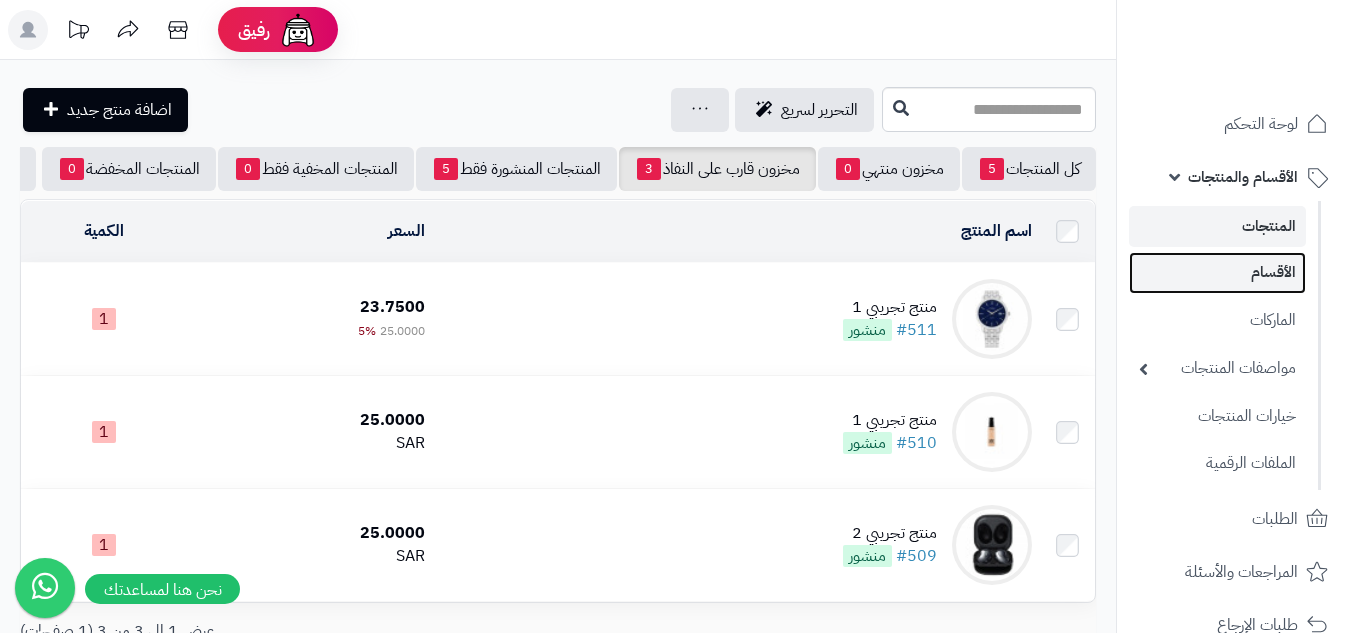 click on "الأقسام" at bounding box center (1217, 272) 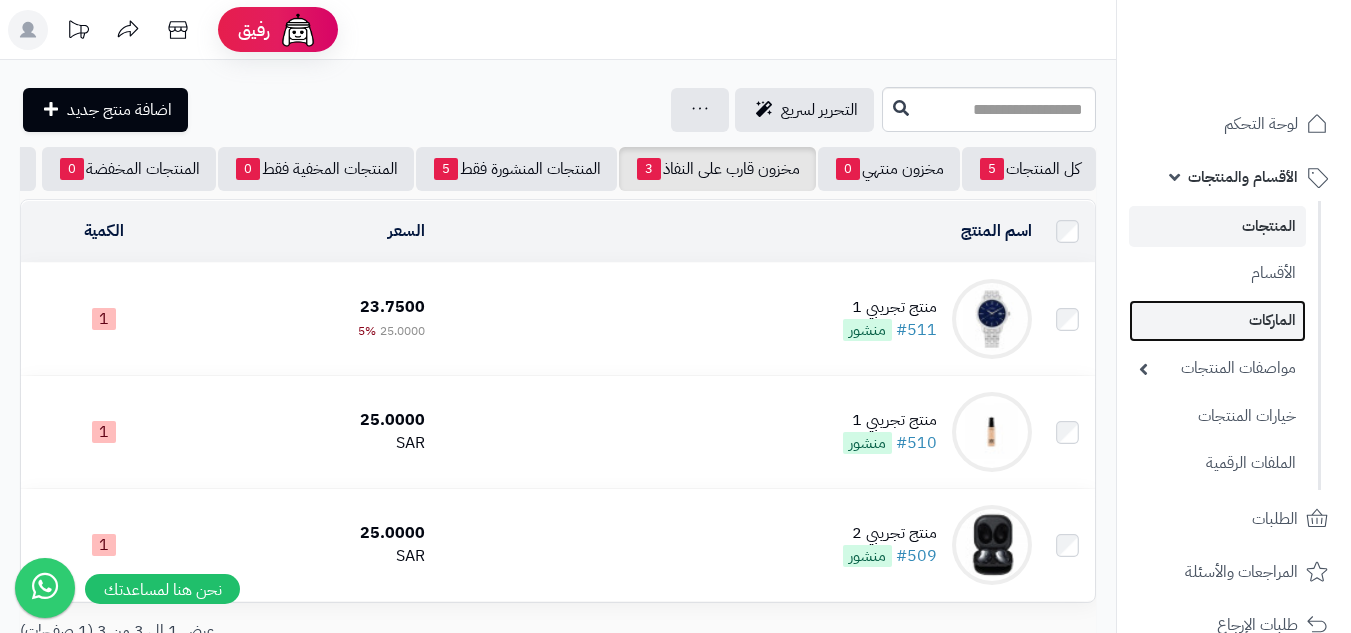 click on "الماركات" at bounding box center (1217, 320) 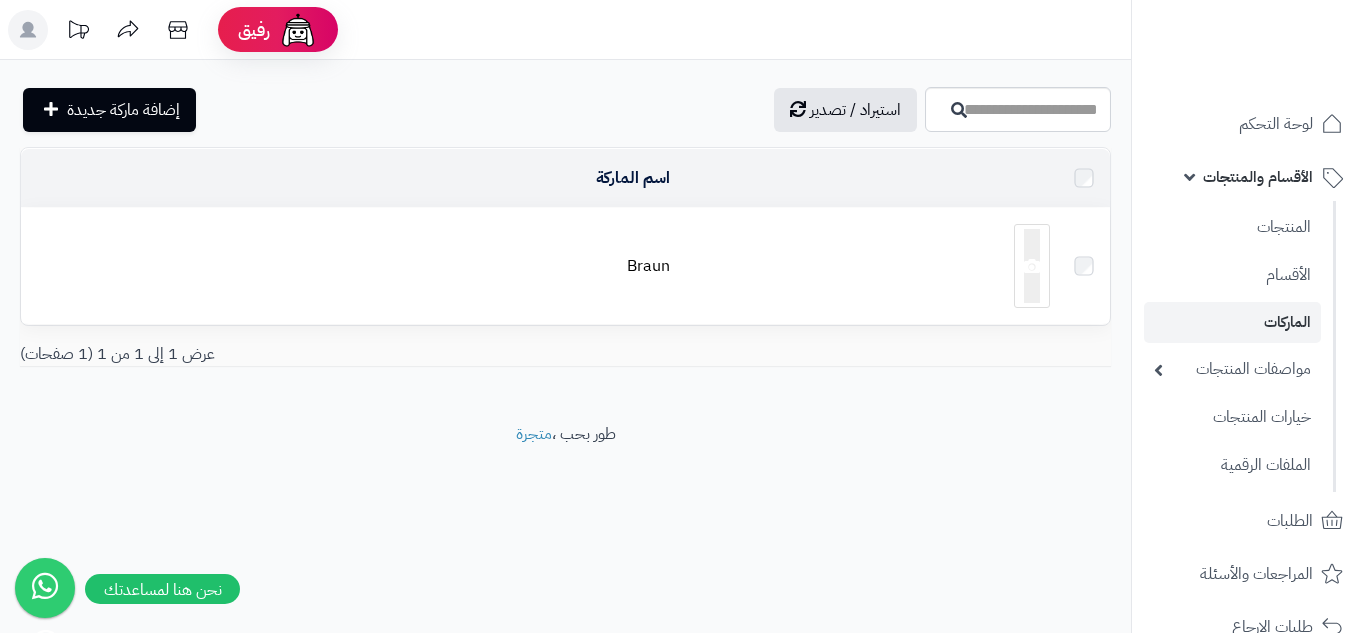 scroll, scrollTop: 0, scrollLeft: 0, axis: both 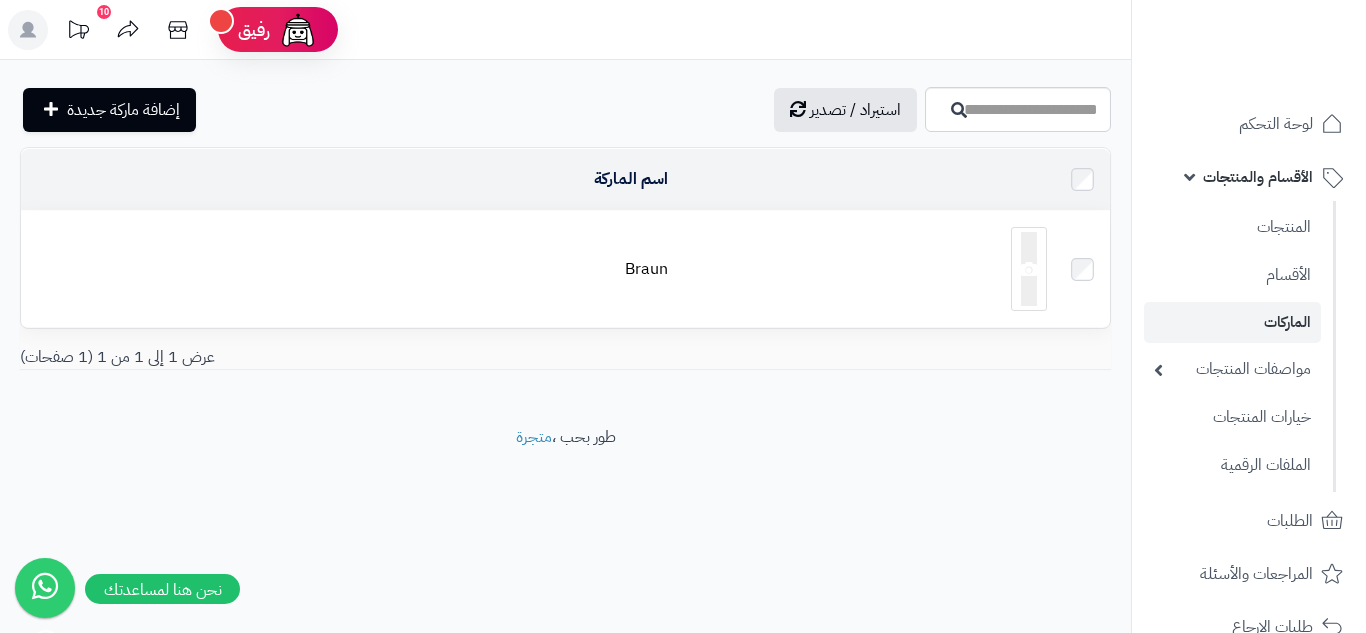 click on "الأقسام والمنتجات" at bounding box center [1258, 177] 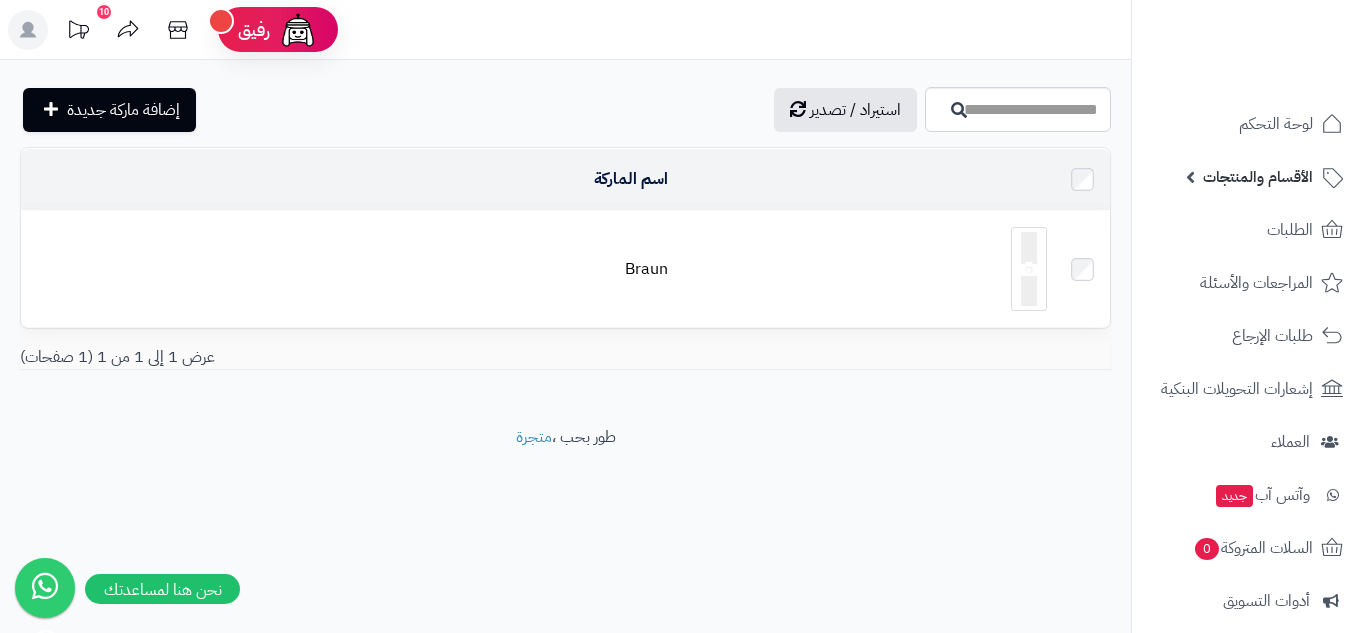 click on "الأقسام والمنتجات" at bounding box center (1258, 177) 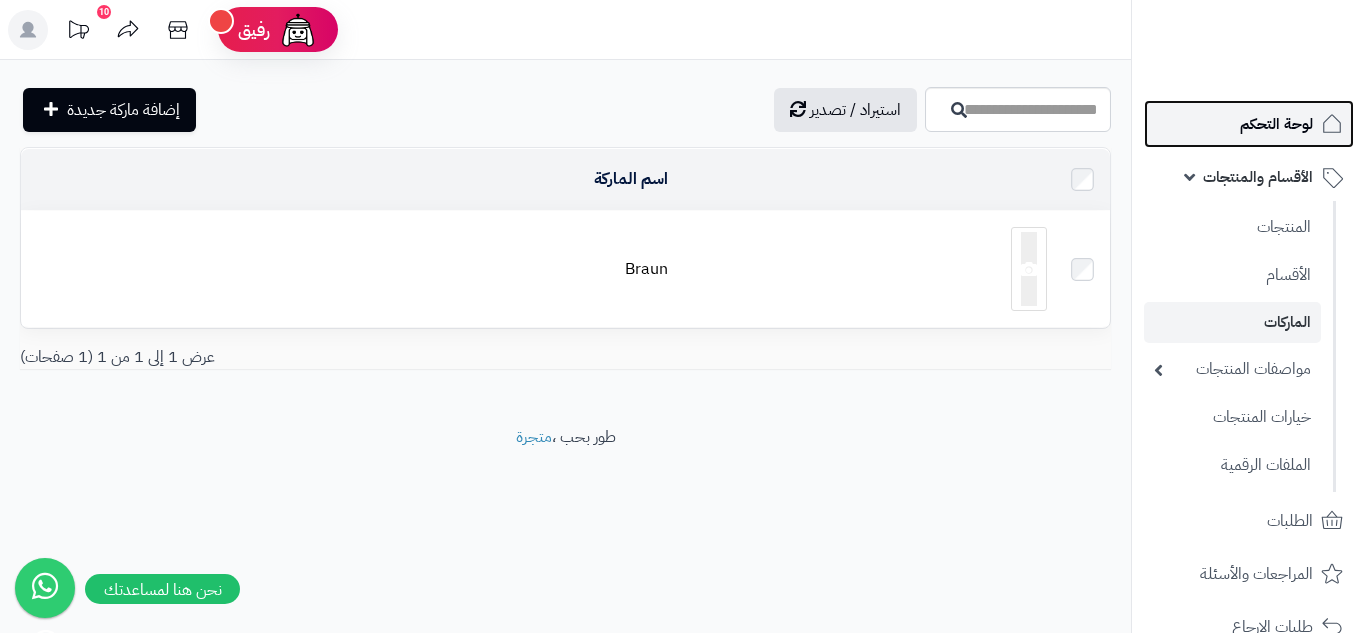 click on "لوحة التحكم" at bounding box center [1276, 124] 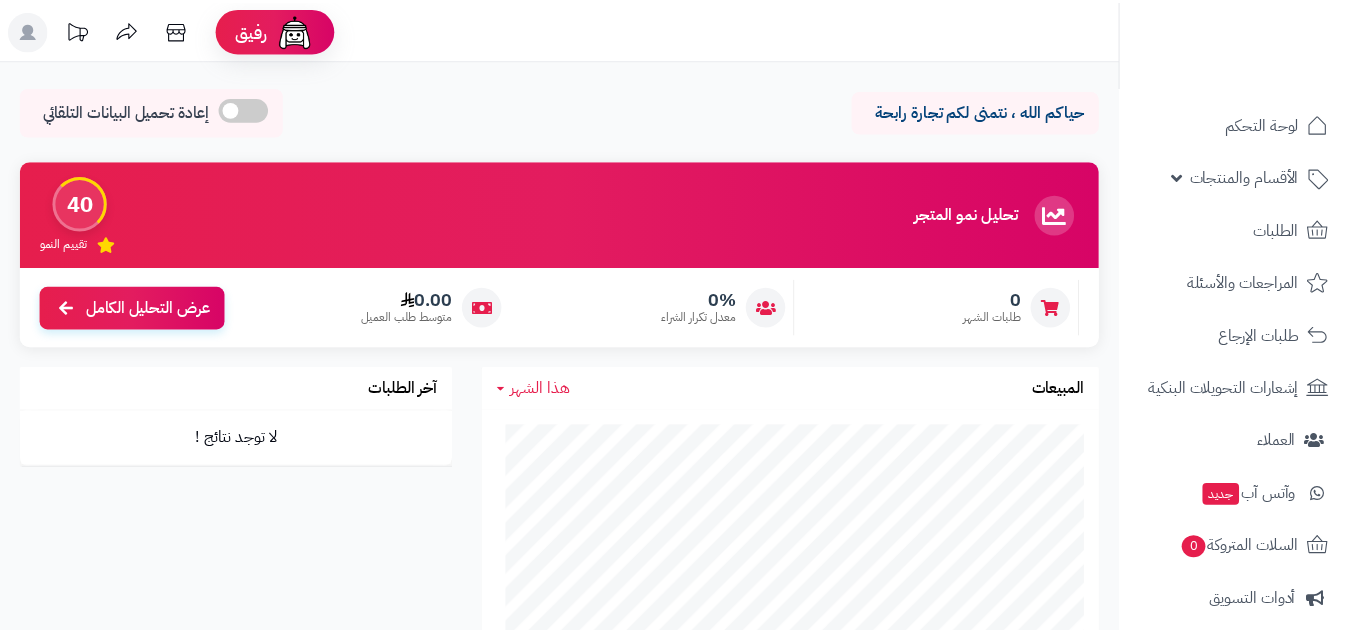 scroll, scrollTop: 0, scrollLeft: 0, axis: both 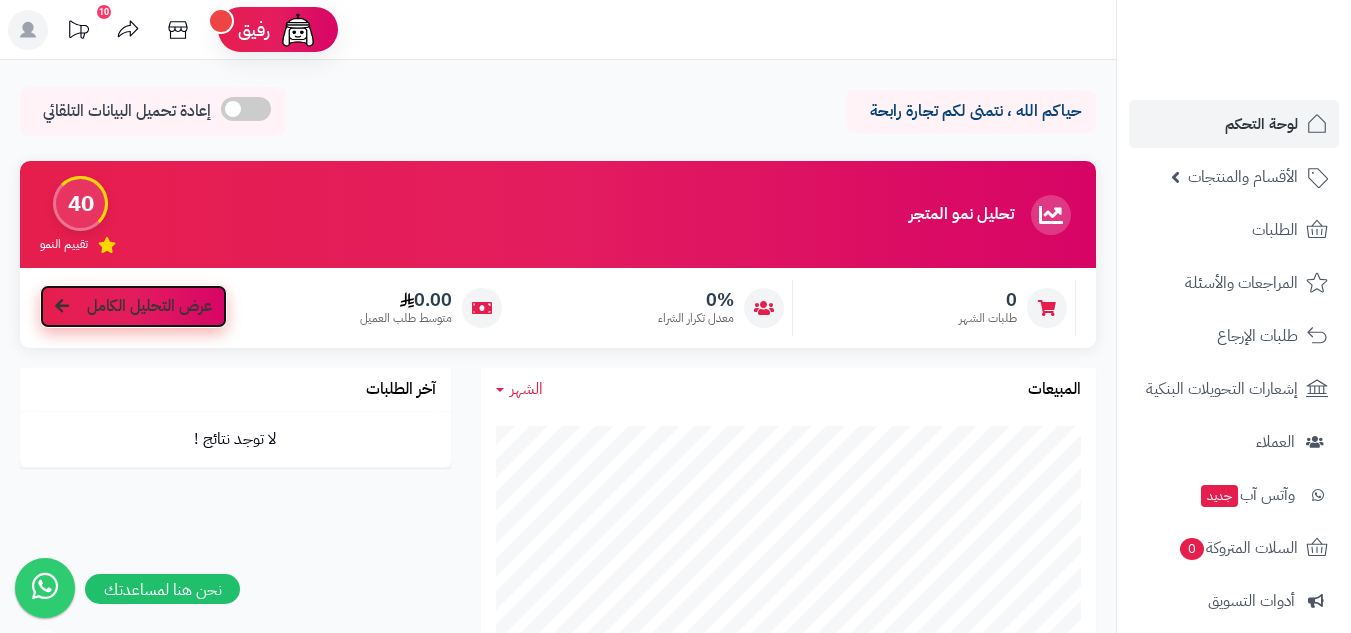 click on "عرض التحليل الكامل" at bounding box center [149, 306] 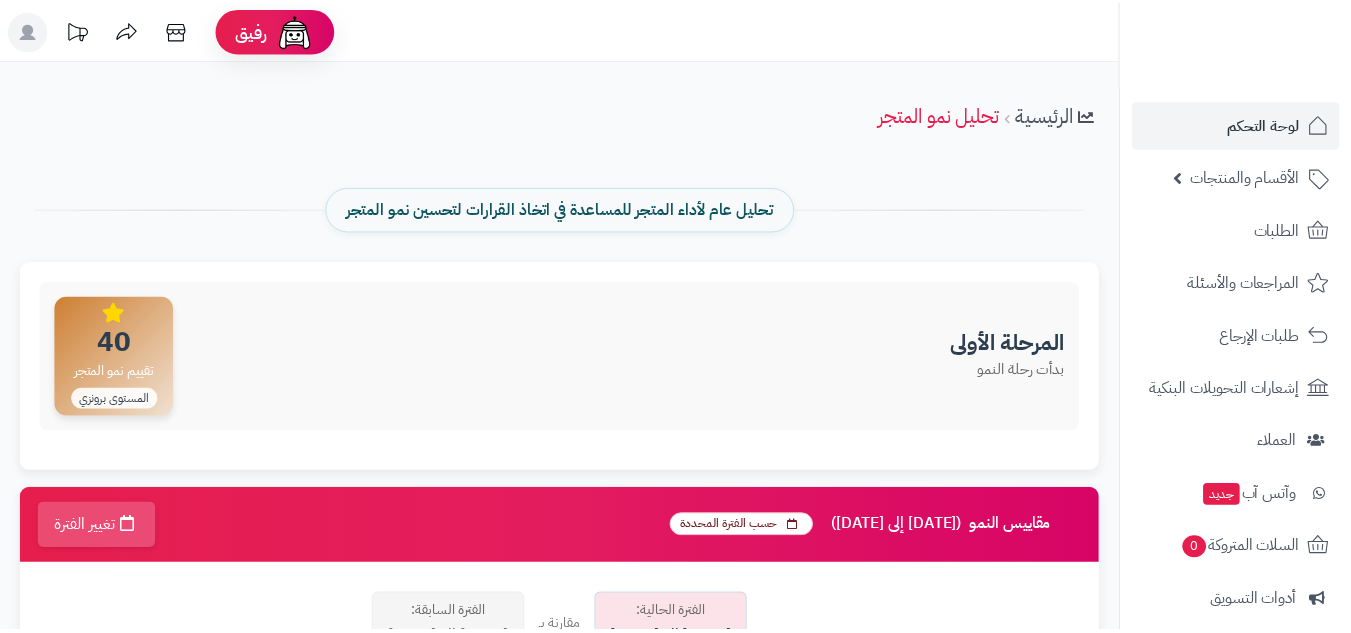 scroll, scrollTop: 0, scrollLeft: 0, axis: both 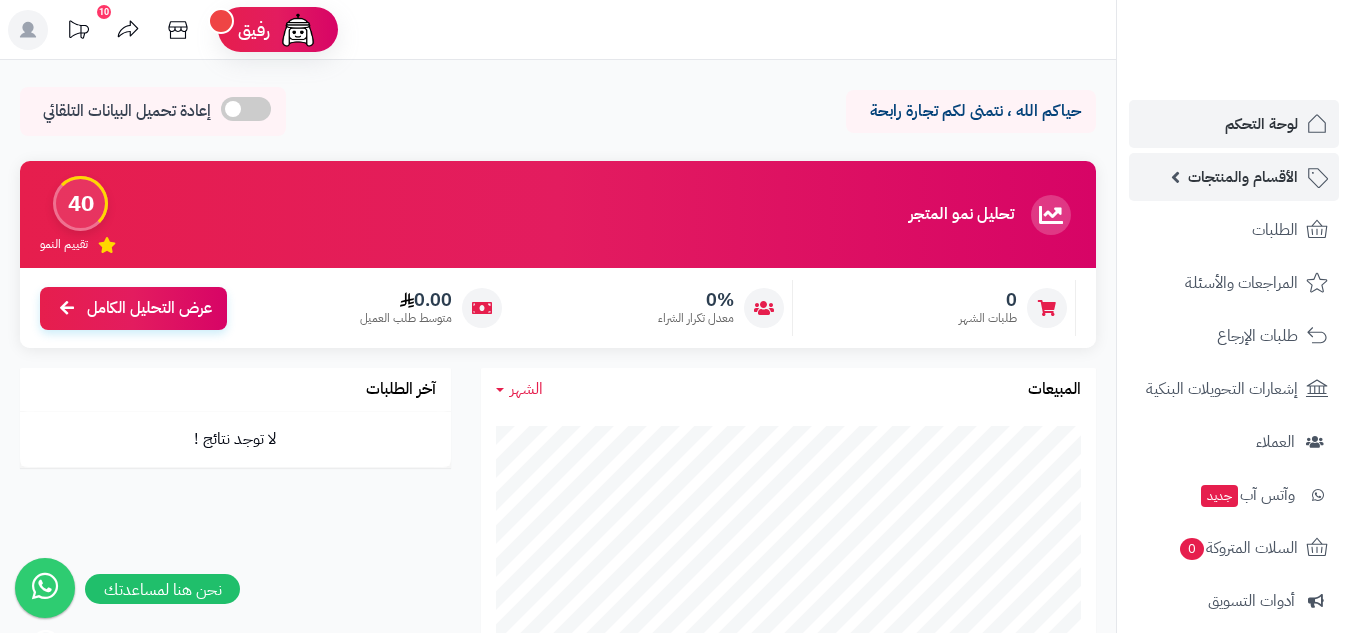 click on "الأقسام والمنتجات" at bounding box center (1243, 177) 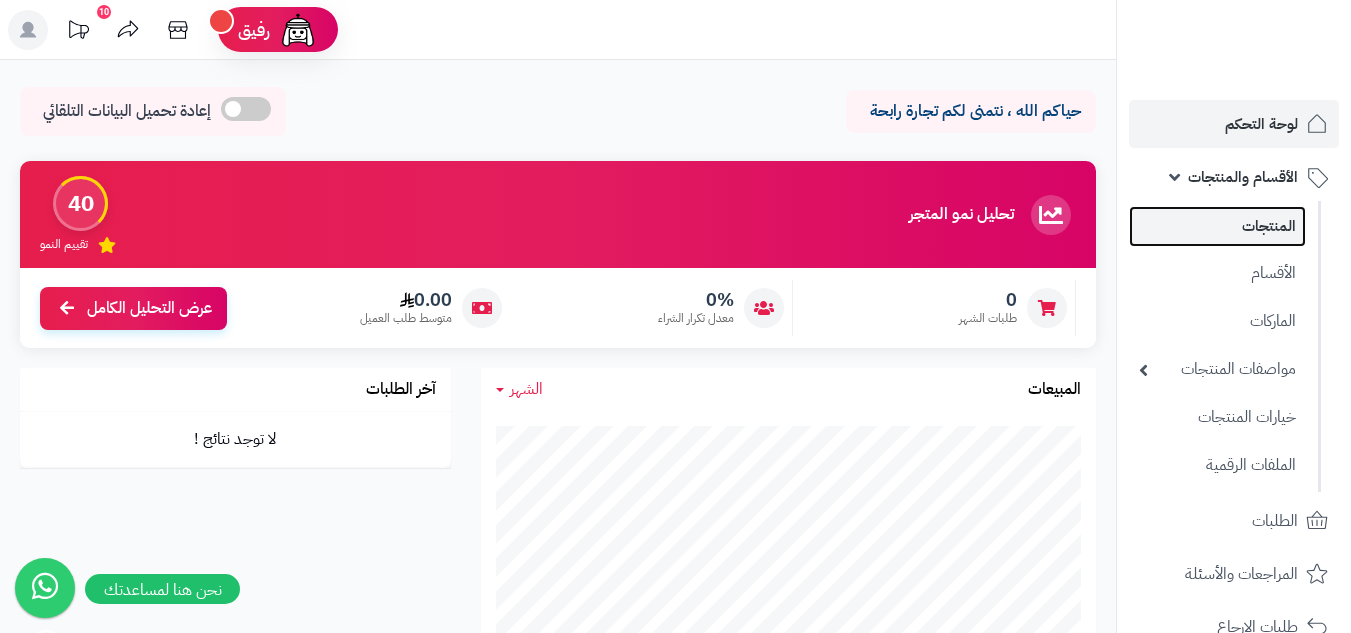 click on "المنتجات" at bounding box center (1217, 226) 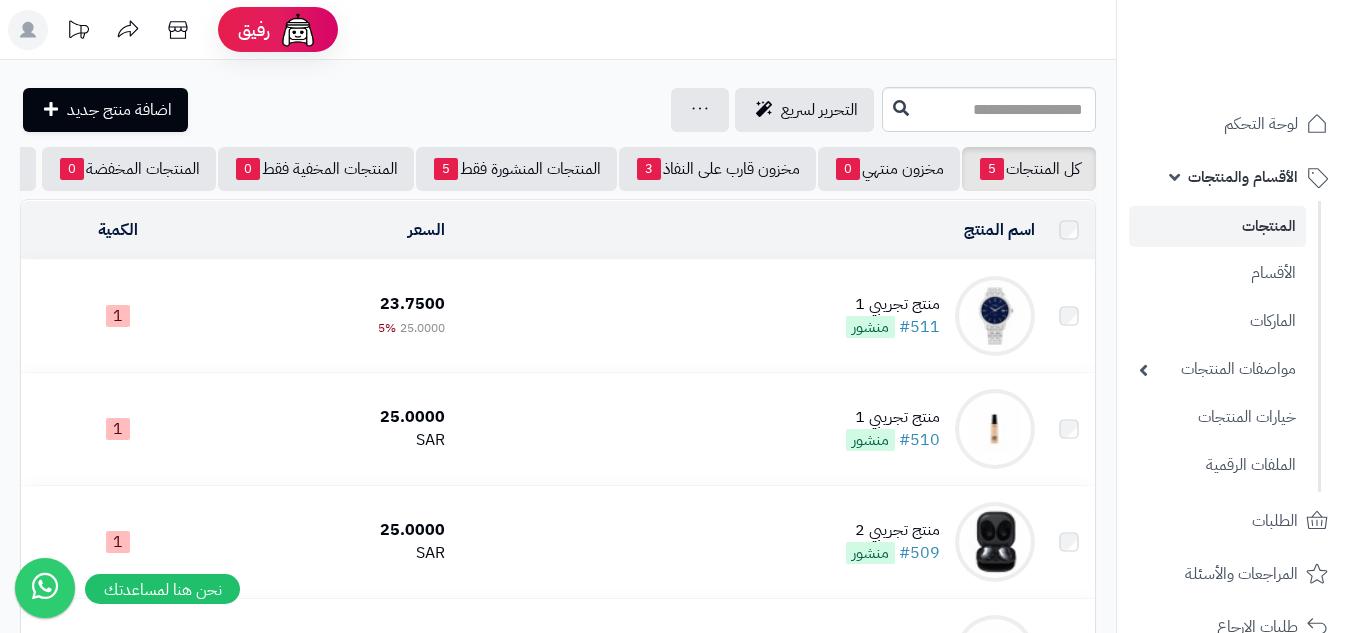 scroll, scrollTop: 0, scrollLeft: 0, axis: both 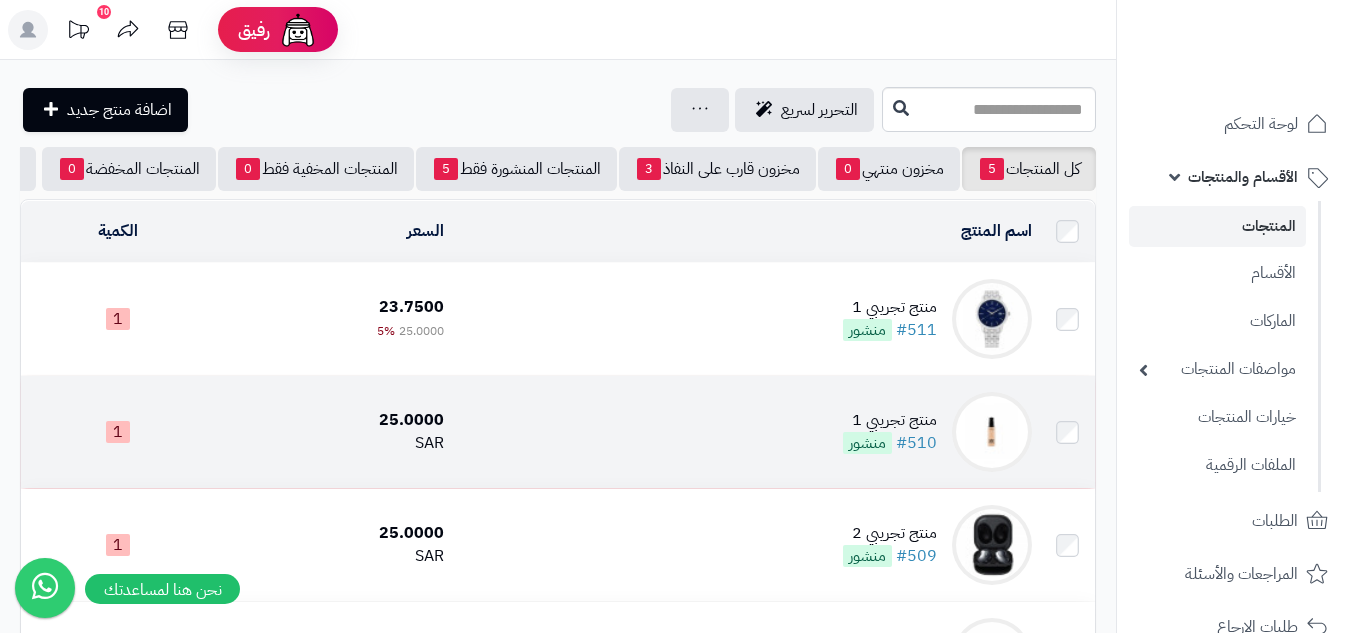 drag, startPoint x: 415, startPoint y: 430, endPoint x: 532, endPoint y: 462, distance: 121.29716 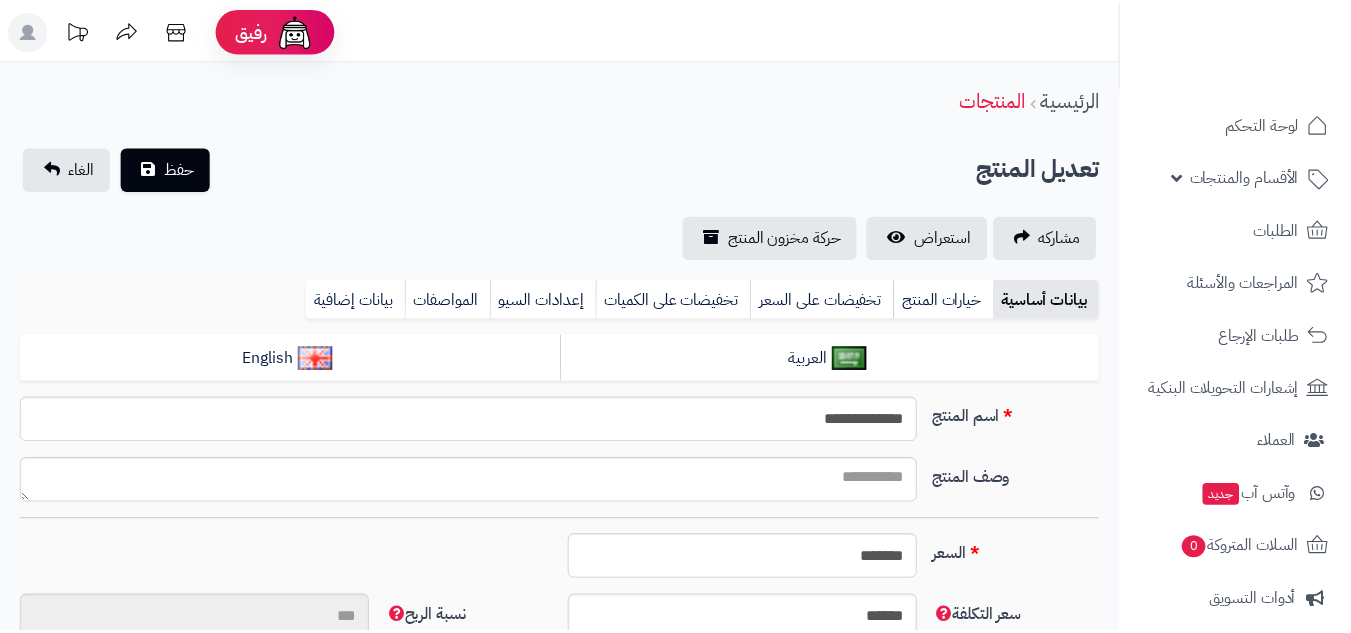 scroll, scrollTop: 0, scrollLeft: 0, axis: both 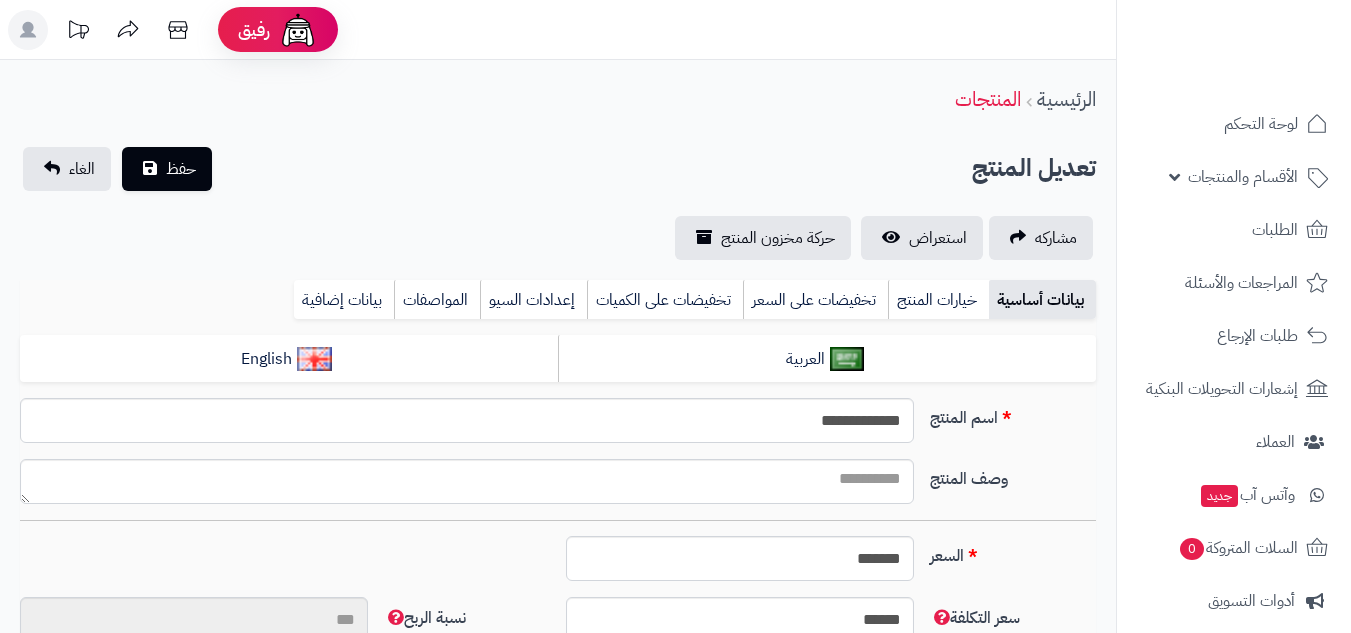 type on "**" 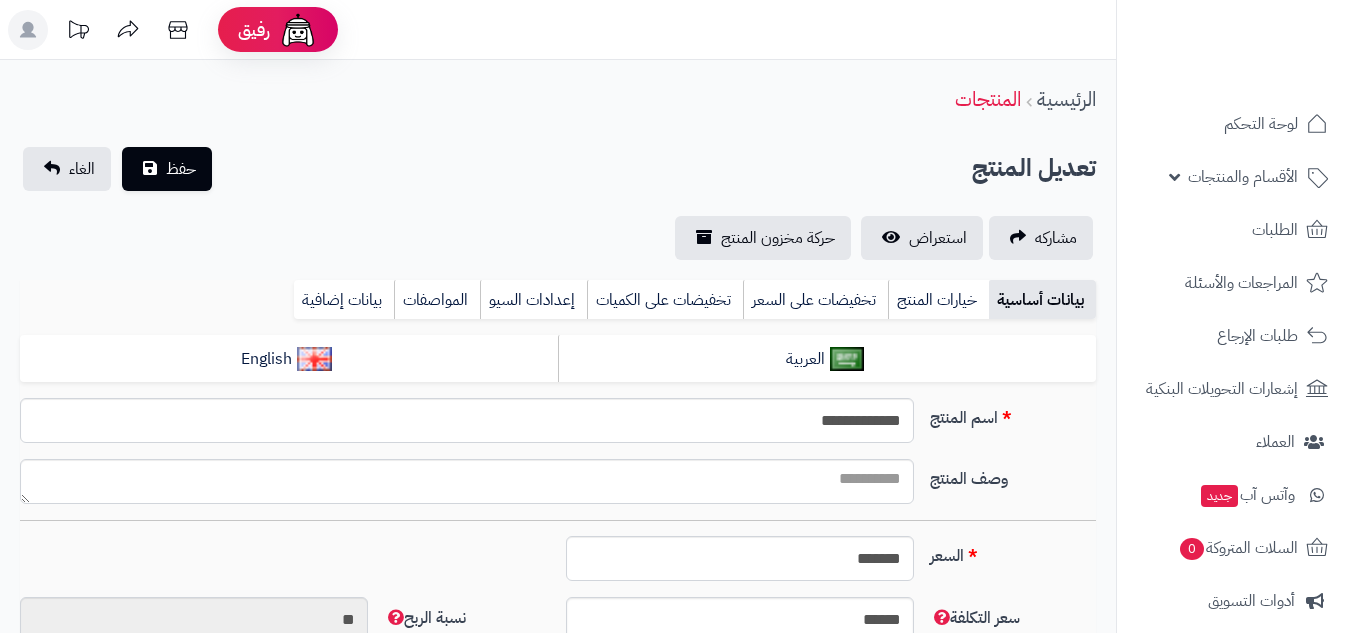 scroll, scrollTop: 90, scrollLeft: 0, axis: vertical 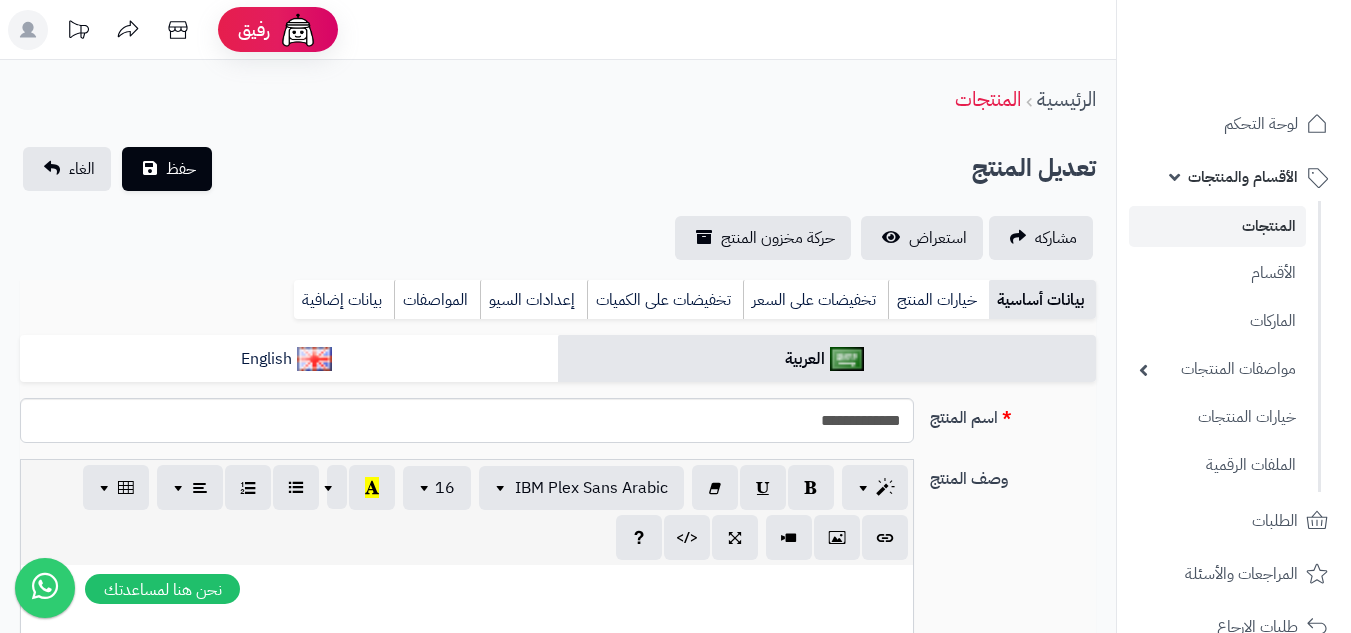 type on "*****" 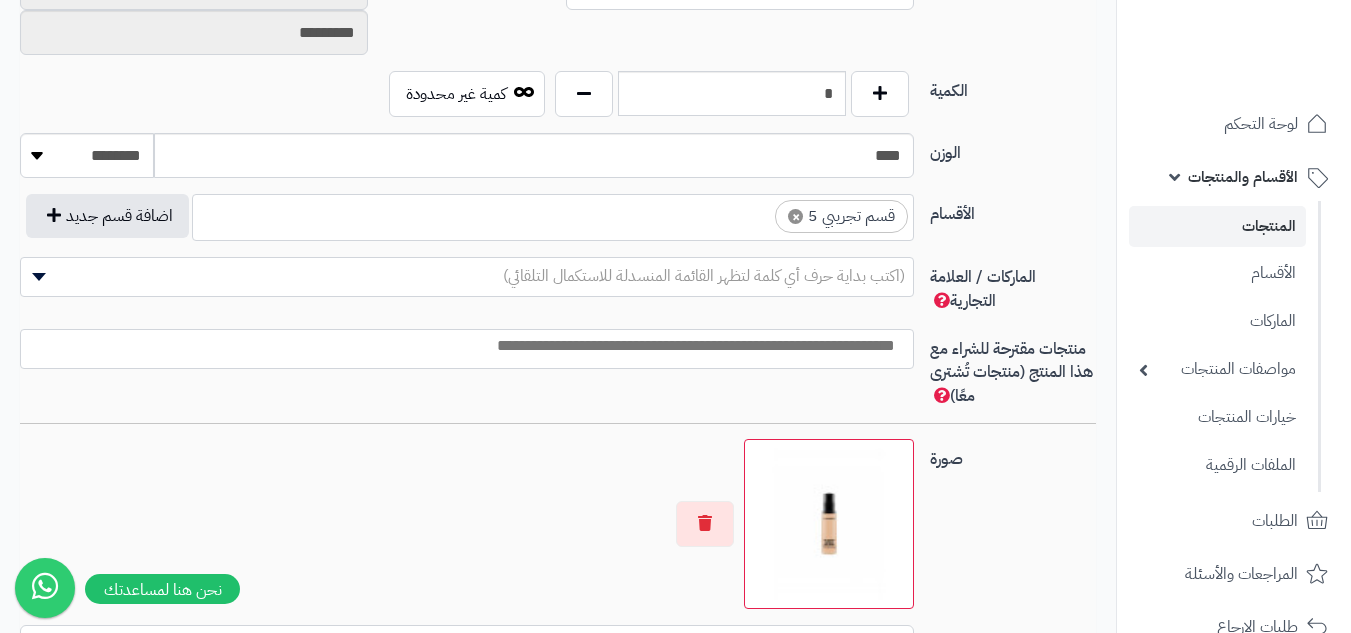 scroll, scrollTop: 0, scrollLeft: 0, axis: both 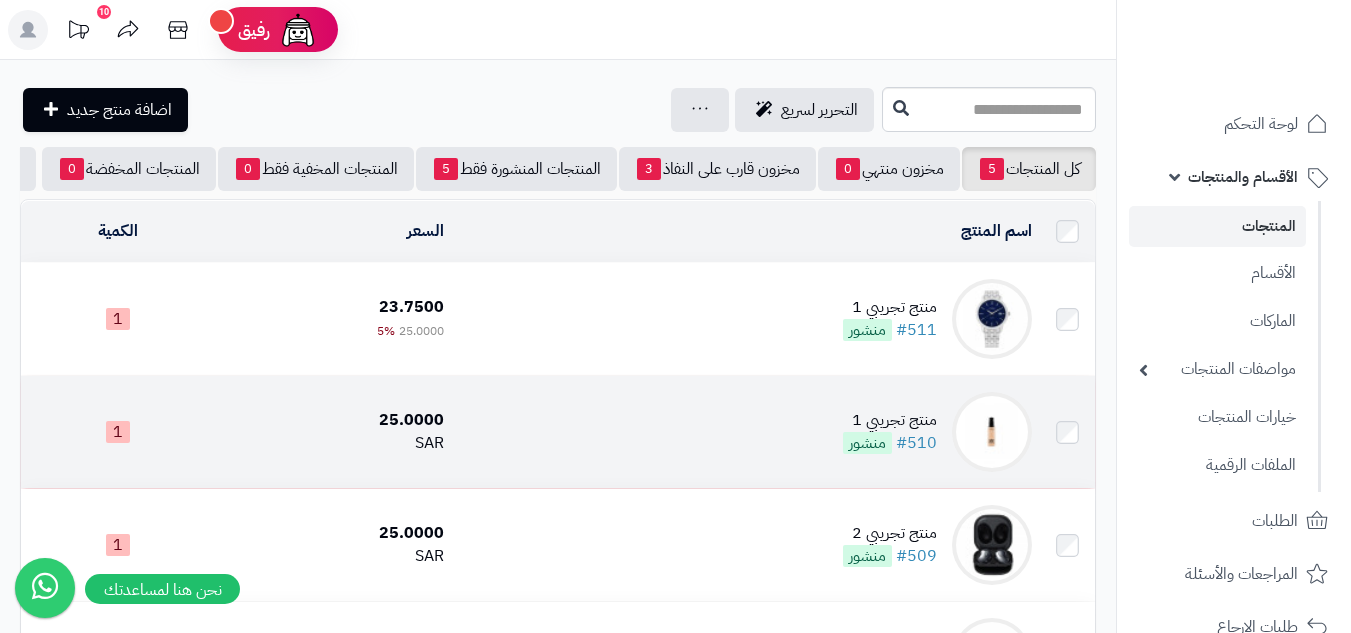 click on "1" at bounding box center (118, 432) 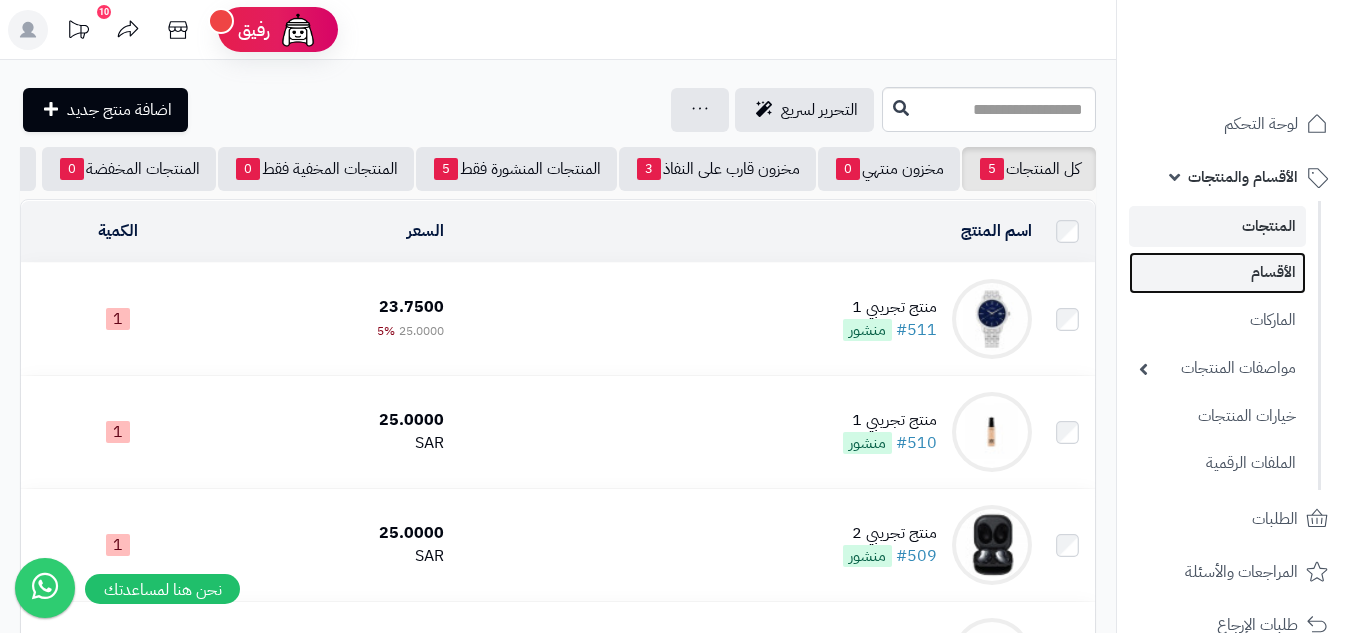 click on "الأقسام" at bounding box center [1217, 272] 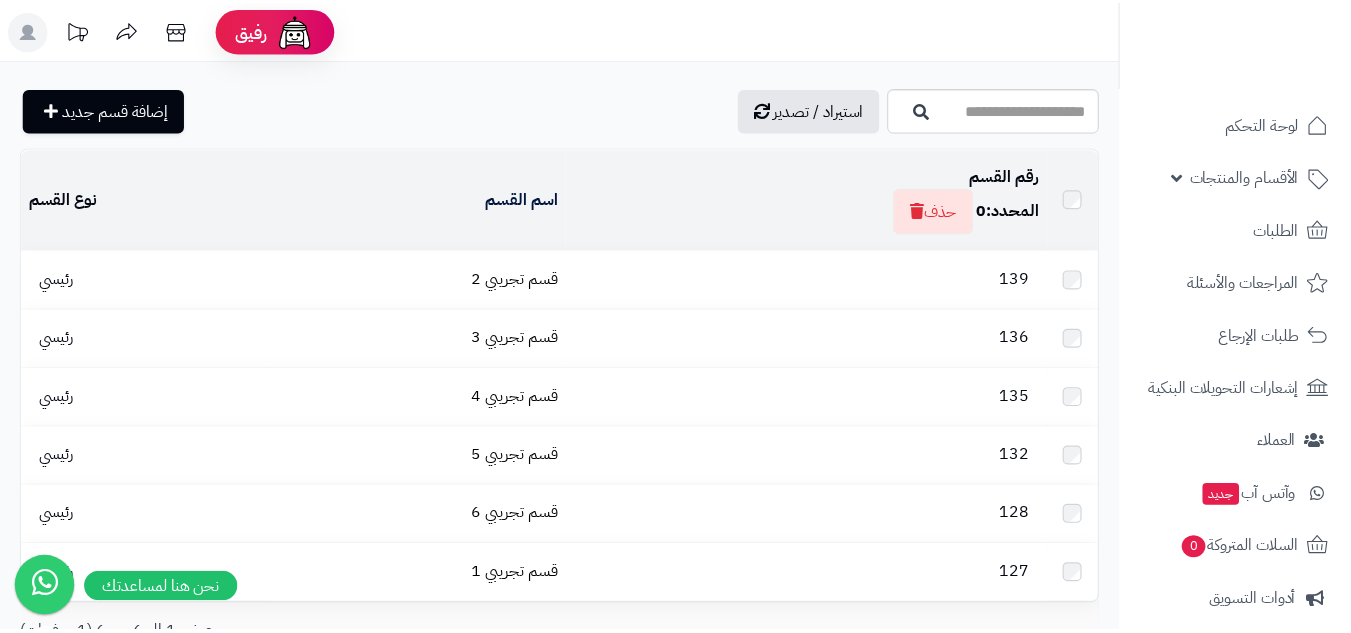 scroll, scrollTop: 0, scrollLeft: 0, axis: both 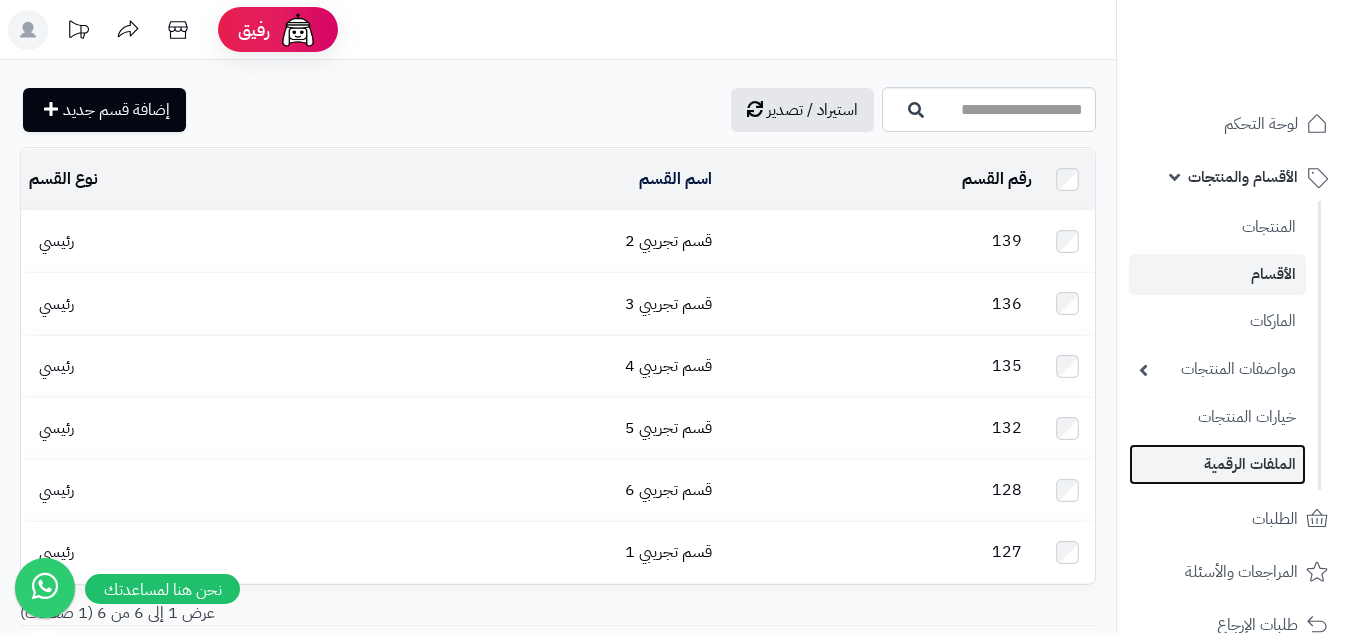 click on "الملفات الرقمية" at bounding box center (1217, 464) 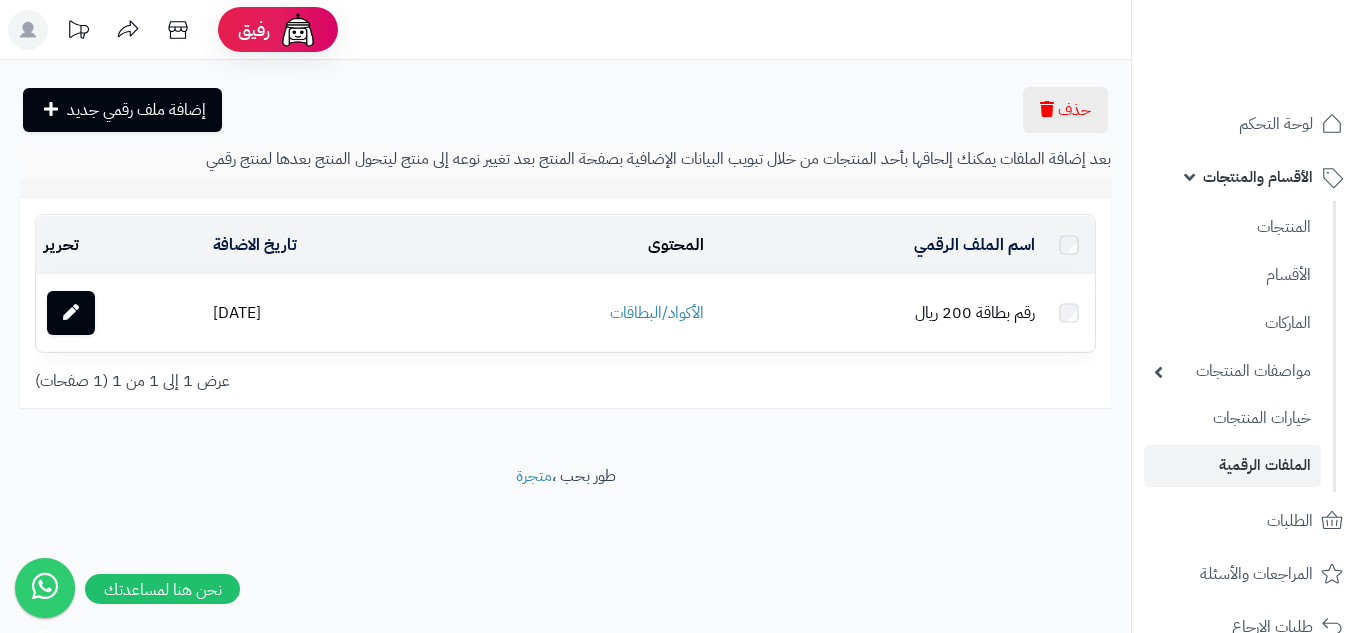scroll, scrollTop: 0, scrollLeft: 0, axis: both 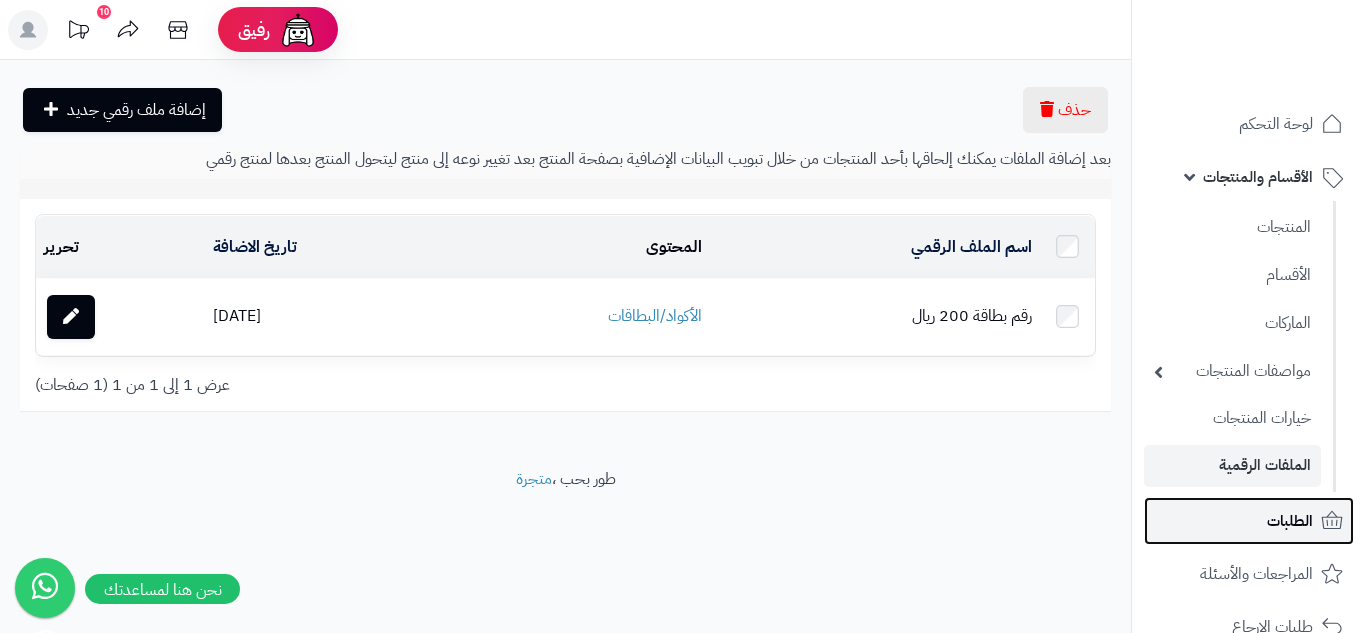click on "الطلبات" at bounding box center (1290, 521) 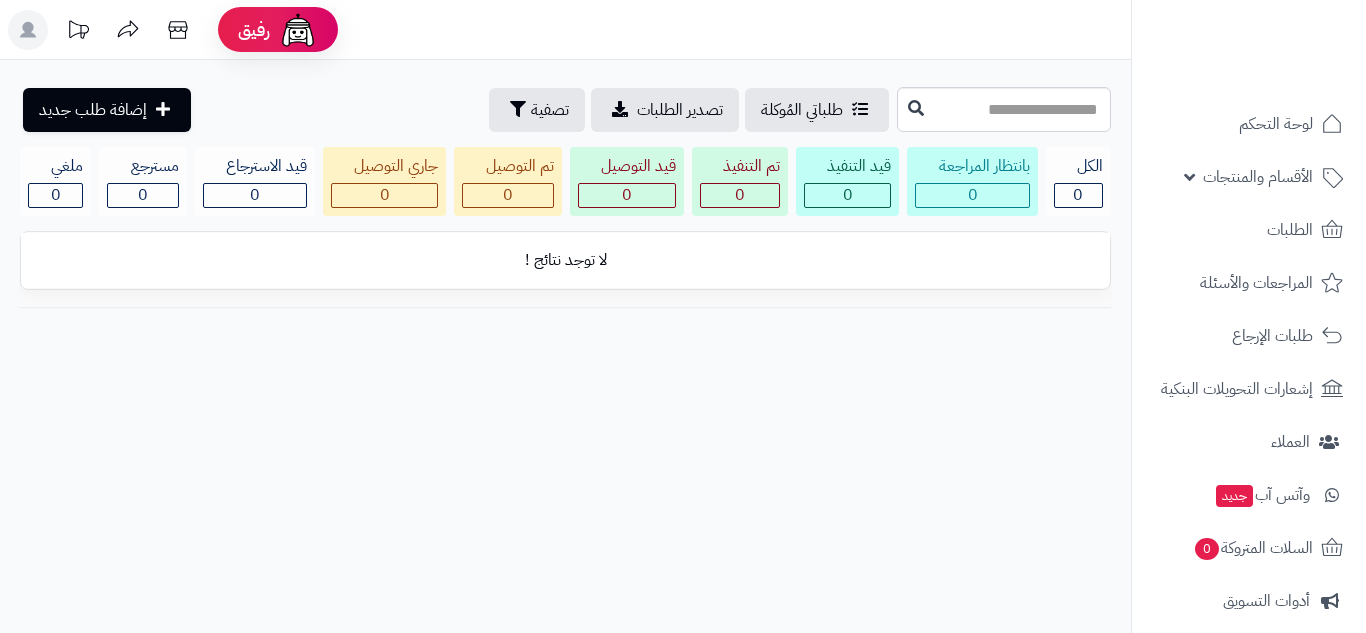 scroll, scrollTop: 0, scrollLeft: 0, axis: both 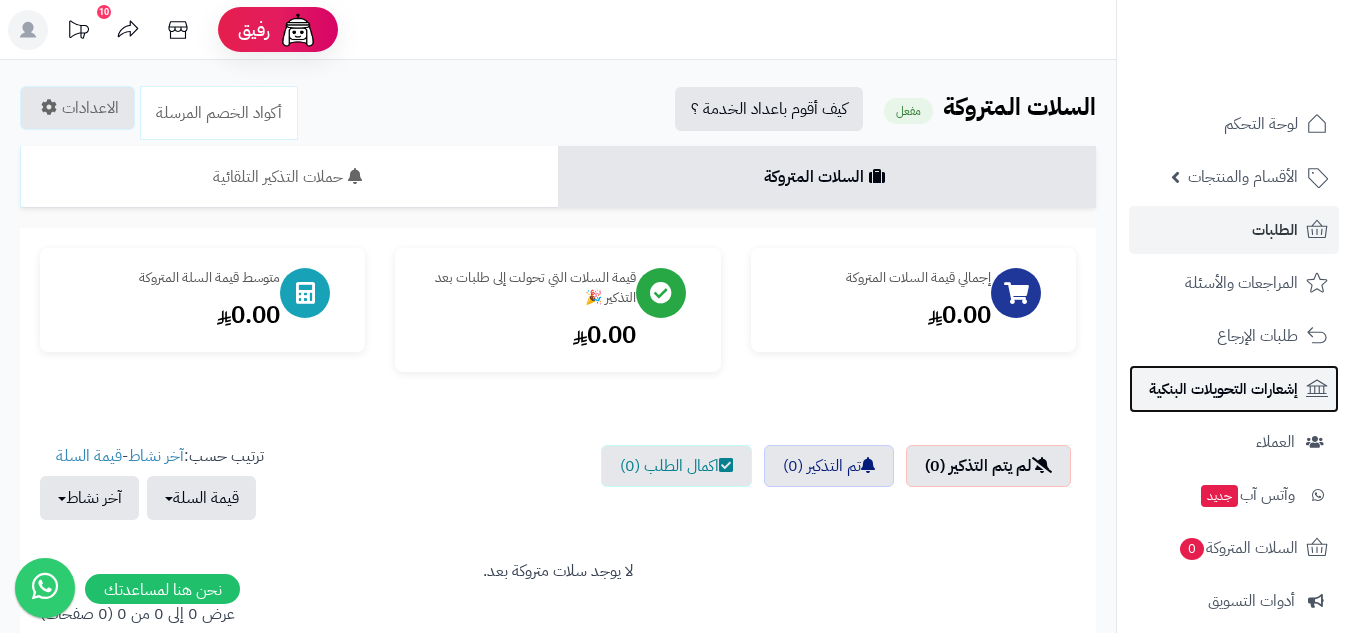 click on "إشعارات التحويلات البنكية" at bounding box center (1223, 389) 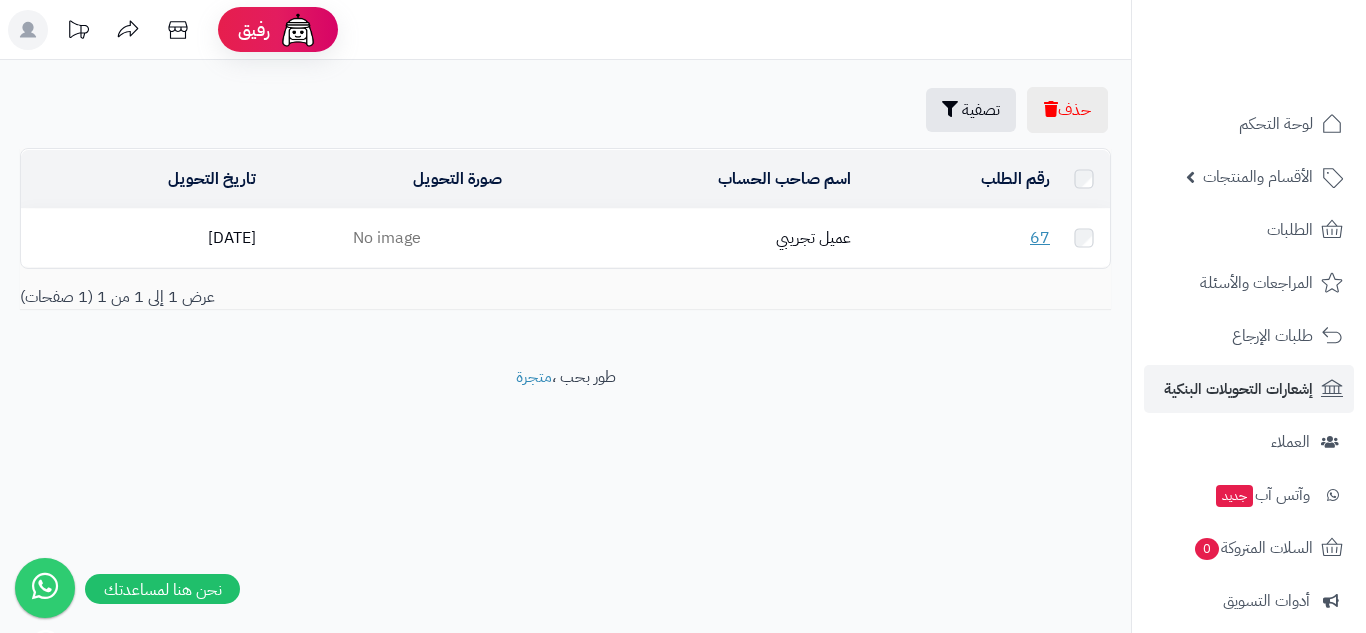 scroll, scrollTop: 0, scrollLeft: 0, axis: both 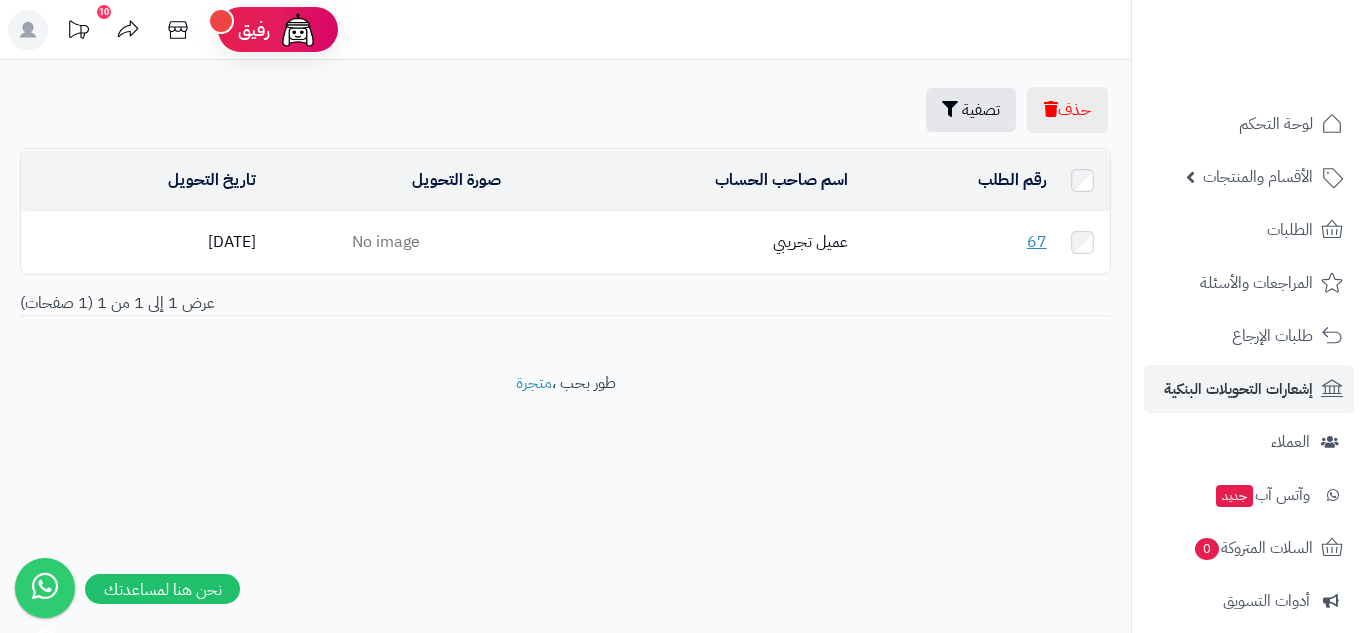 click on "[DATE]" at bounding box center (142, 242) 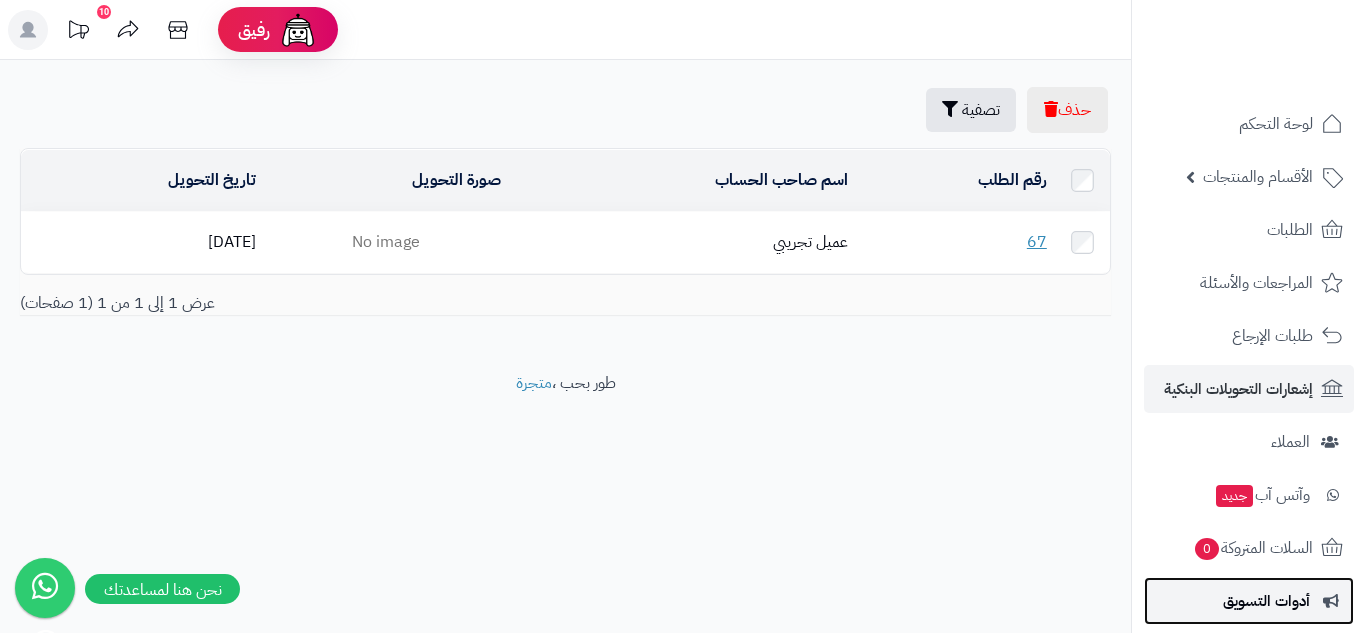click at bounding box center (1330, 601) 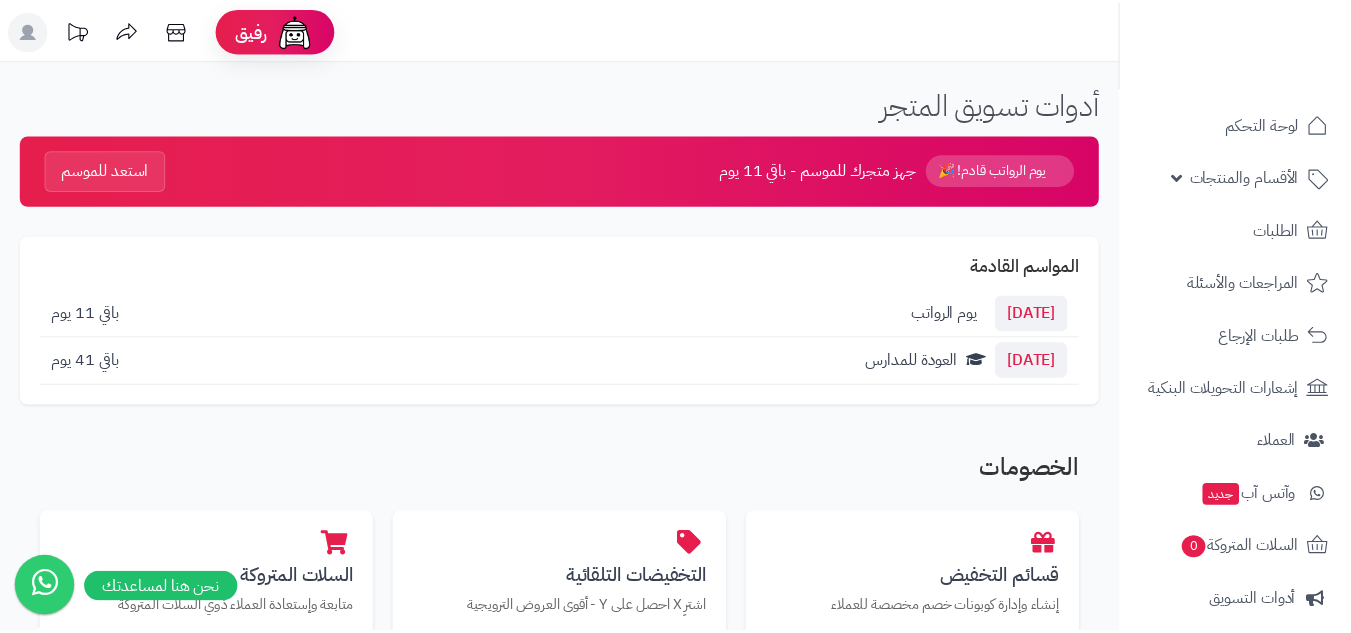 scroll, scrollTop: 0, scrollLeft: 0, axis: both 